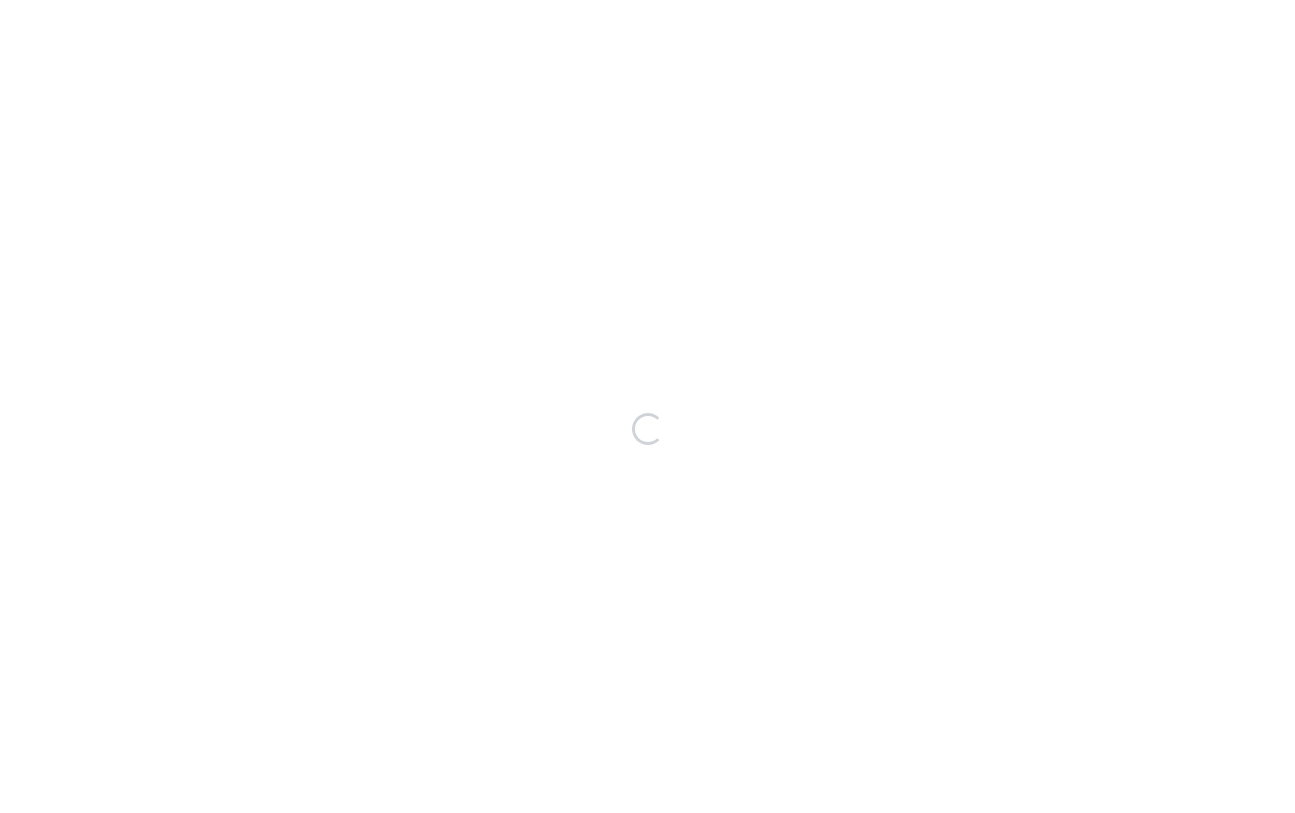 scroll, scrollTop: 0, scrollLeft: 0, axis: both 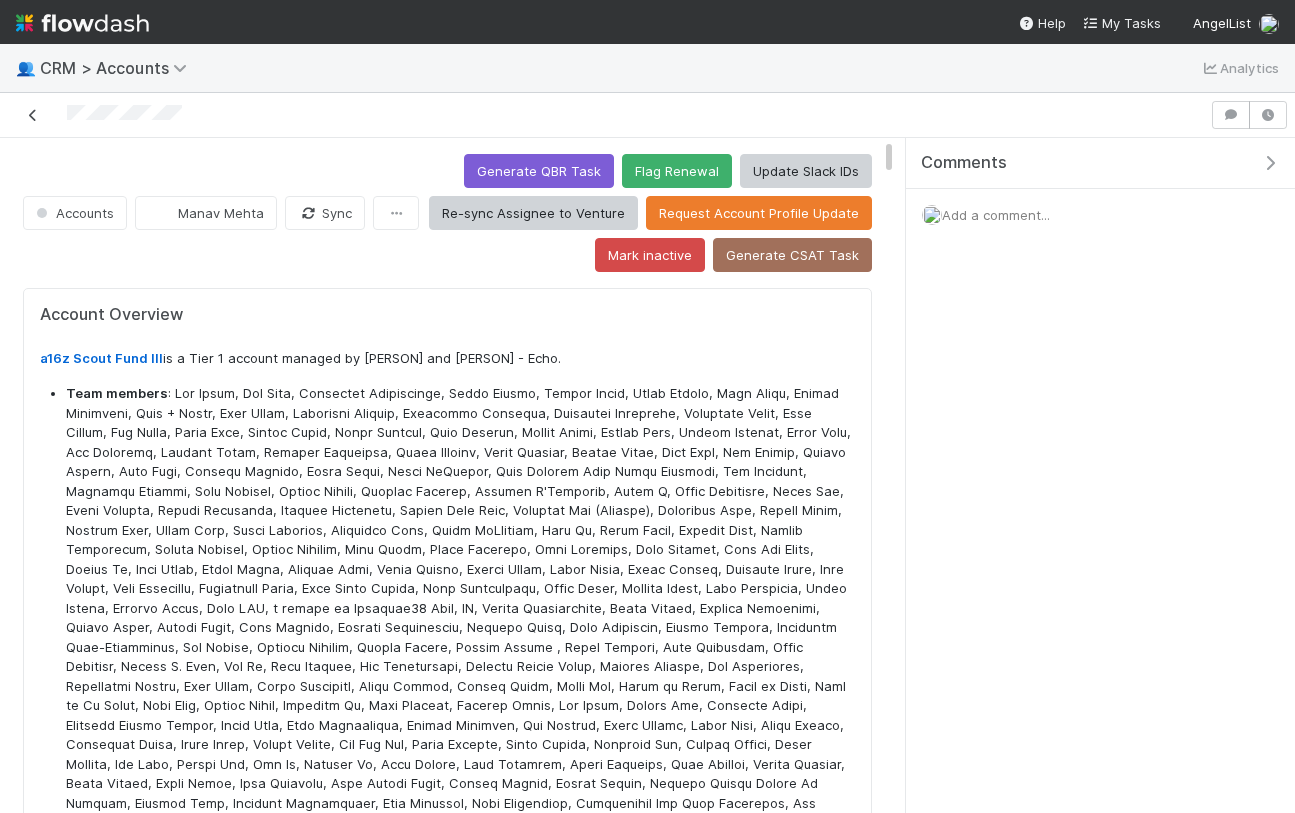 click at bounding box center [33, 115] 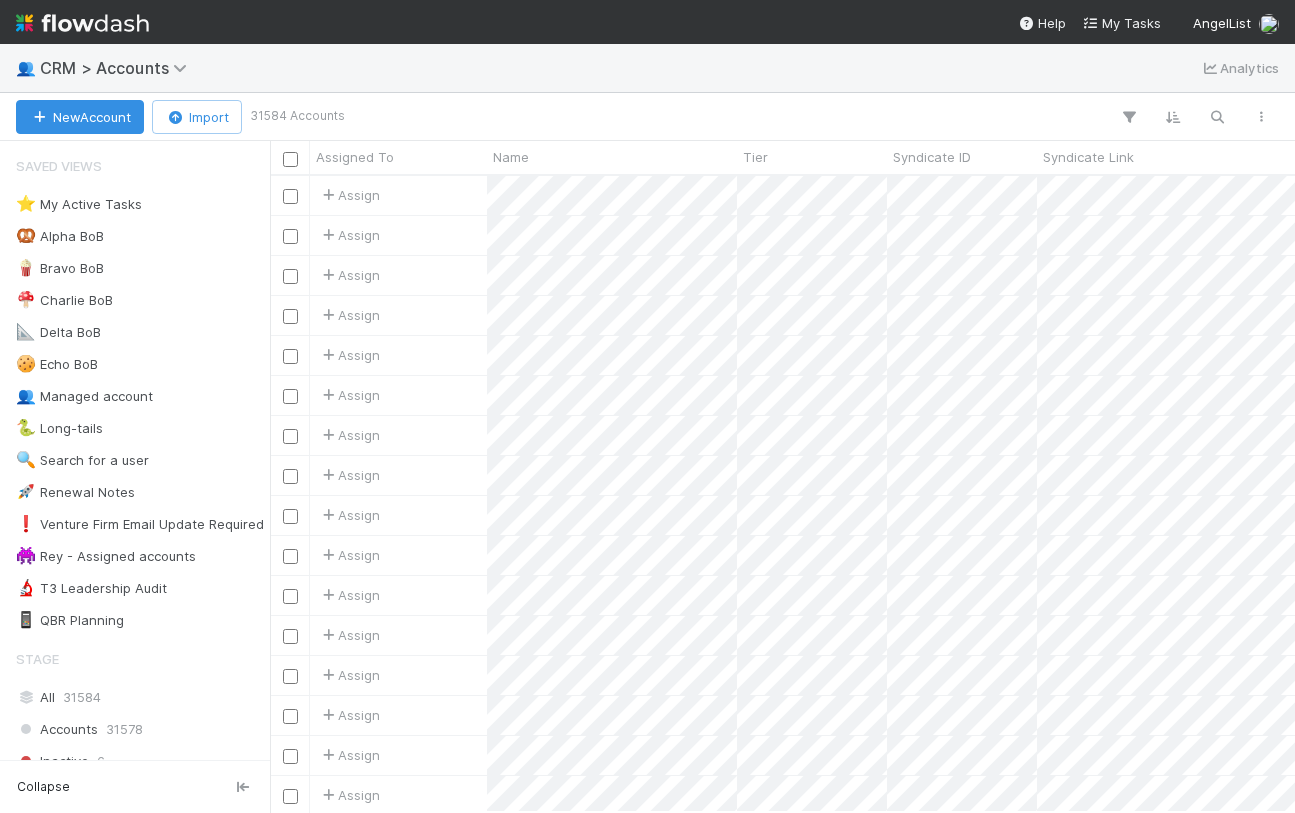 scroll, scrollTop: 0, scrollLeft: 1, axis: horizontal 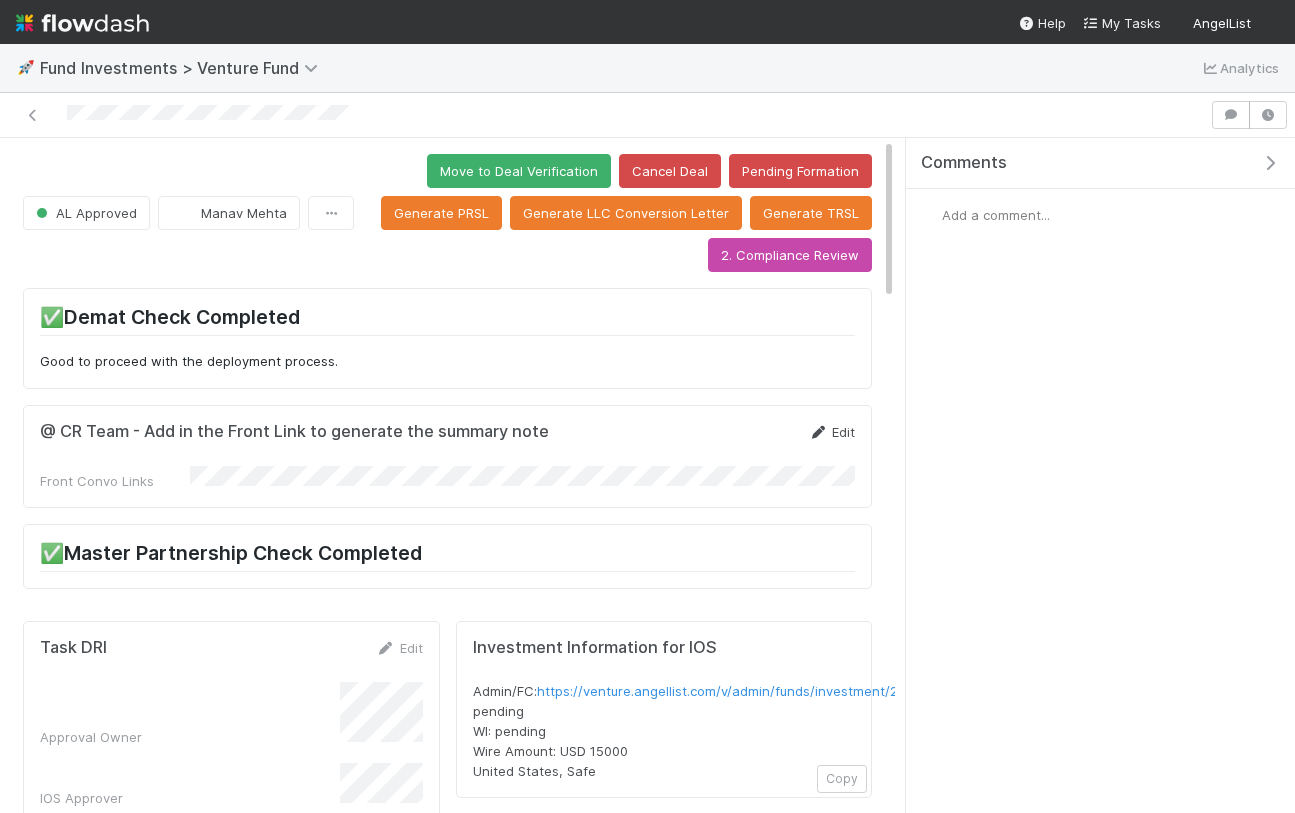 click on "Edit" at bounding box center (831, 432) 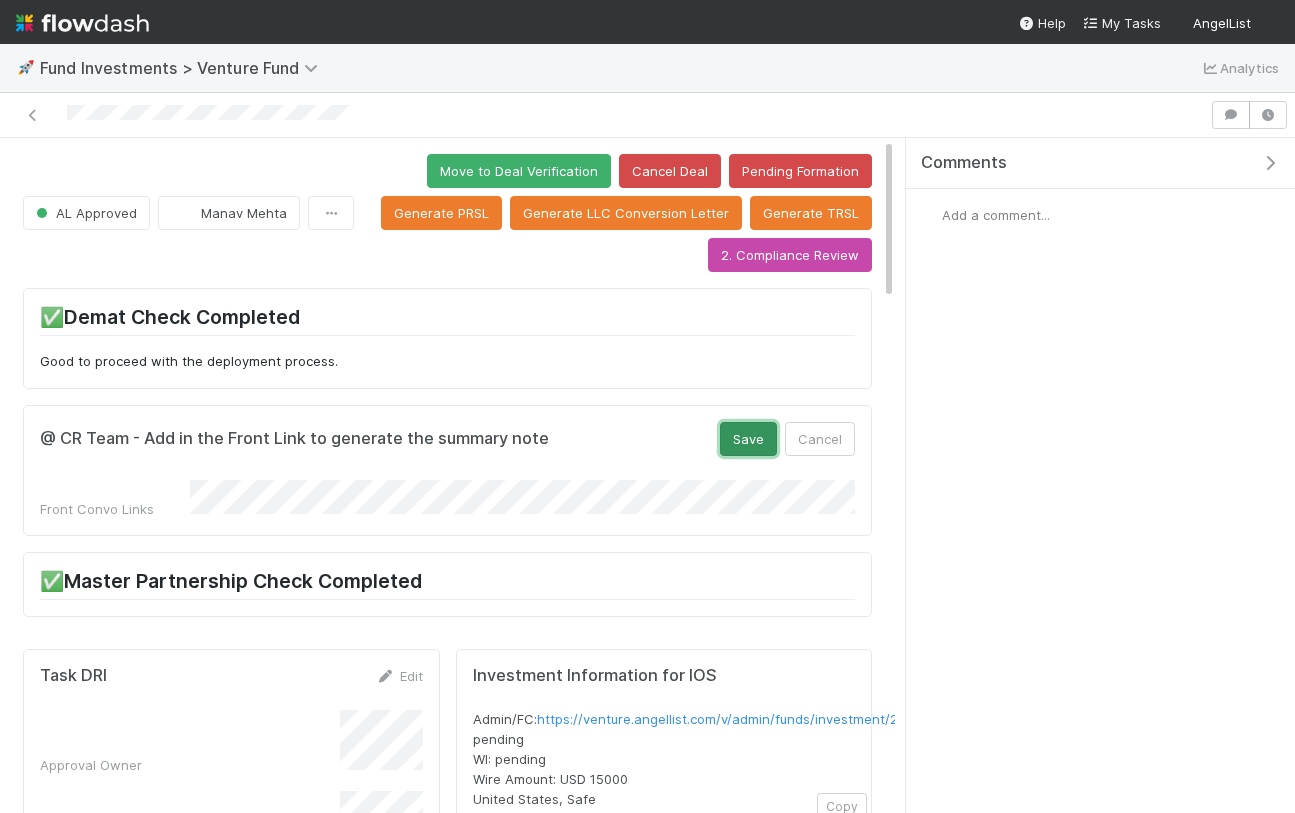 click on "Save" at bounding box center (748, 439) 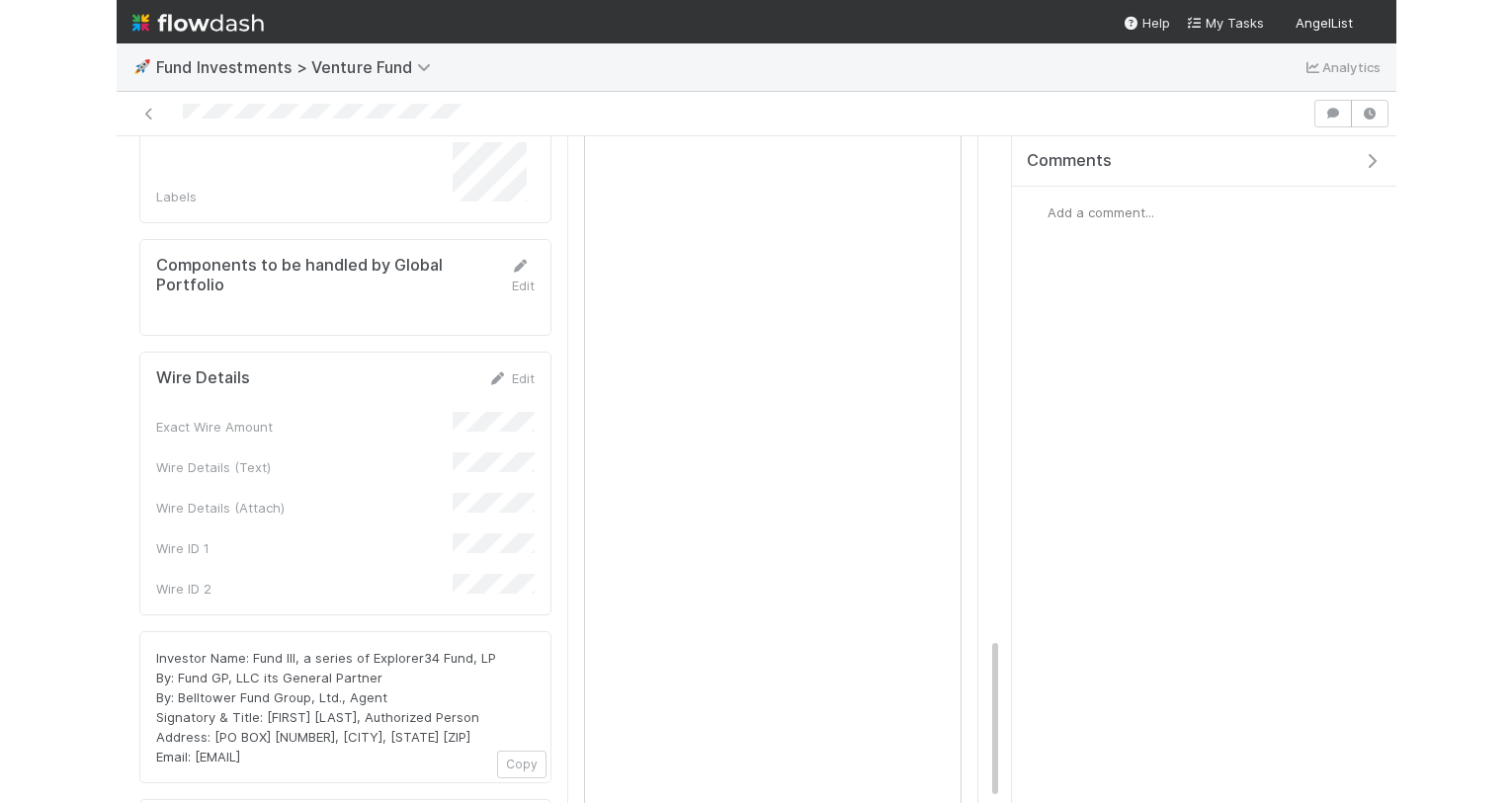 scroll, scrollTop: 2055, scrollLeft: 0, axis: vertical 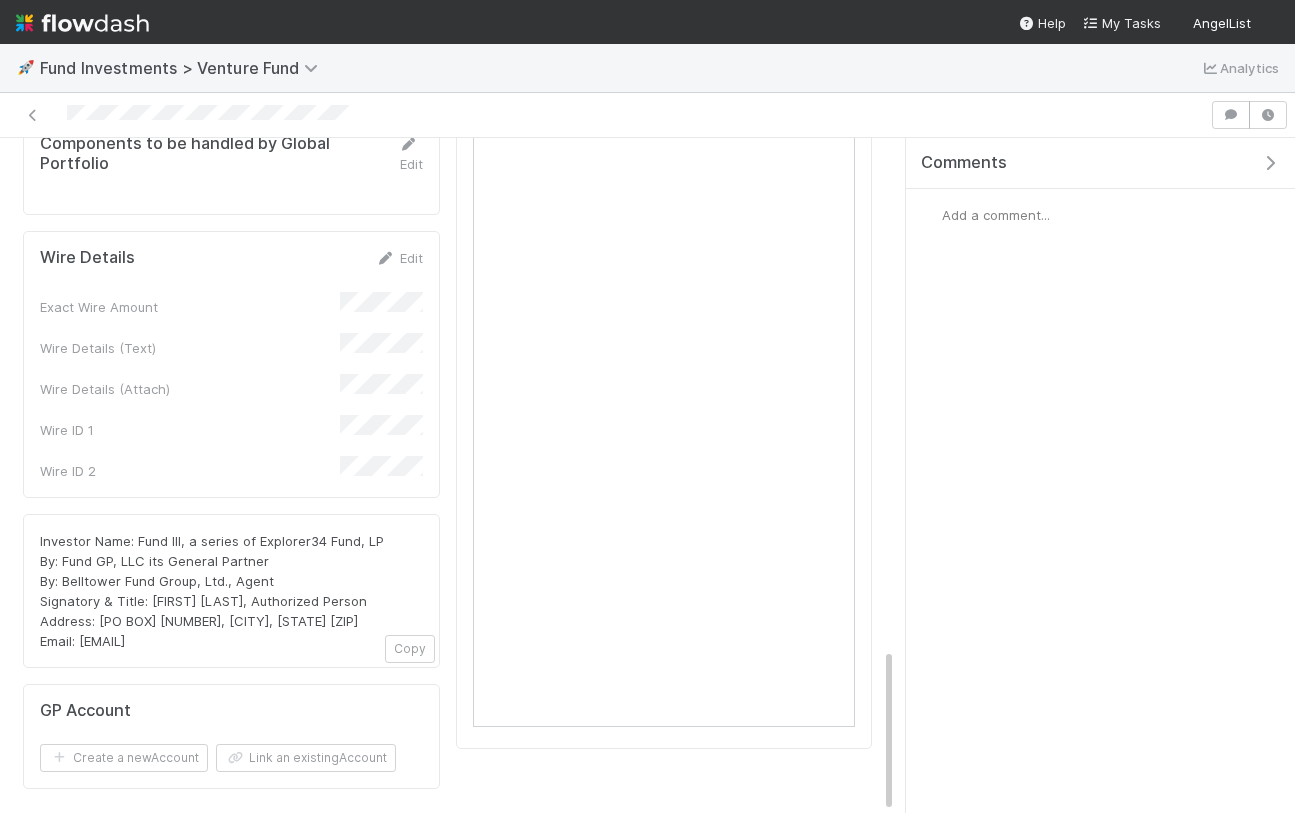 drag, startPoint x: 238, startPoint y: 499, endPoint x: 17, endPoint y: 377, distance: 252.43811 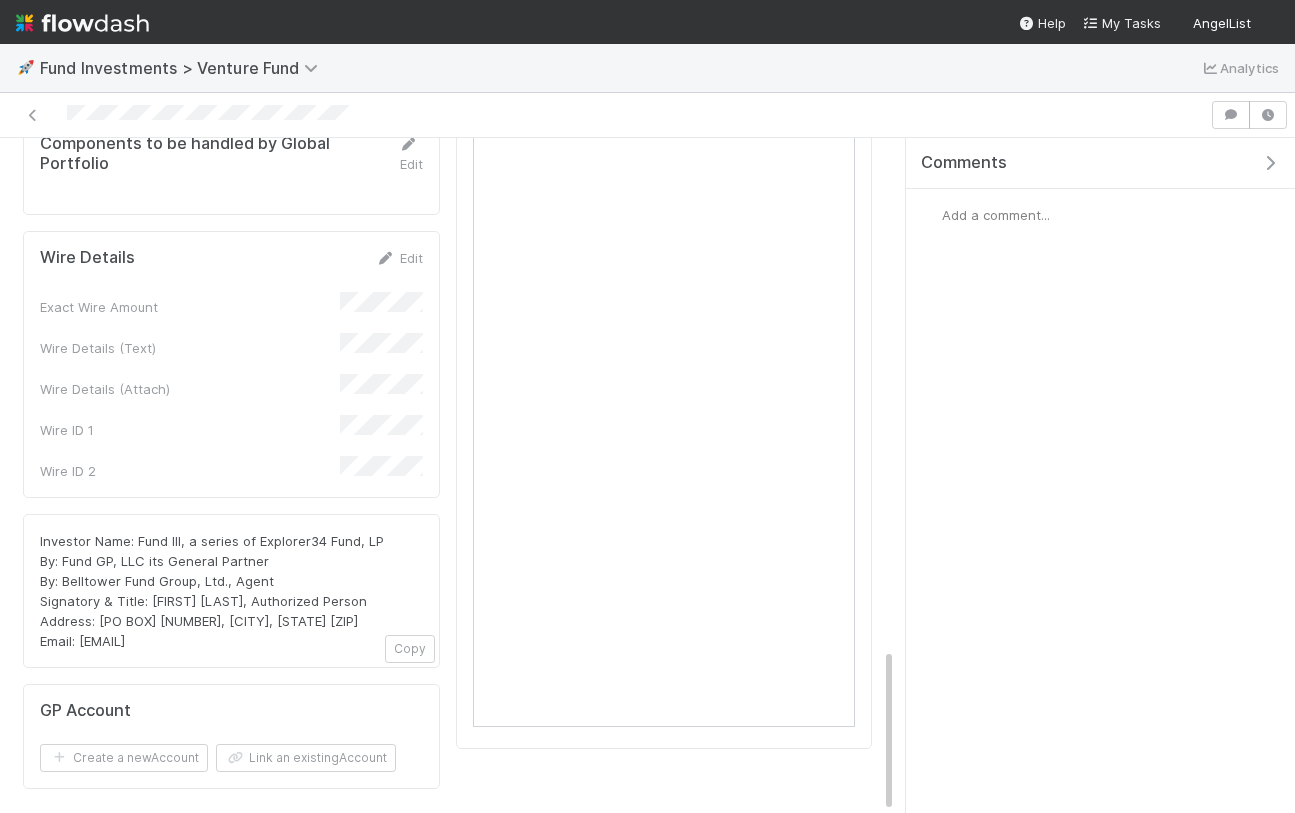 click on "Task DRI Edit Approval Owner  IOS Approver  Admin Owner  IOS Owner  Side Letter Download Edit Company Legal Name  Fund Legal Name  Co. Type  Country of Inc Name  Unexecuted Side Letters (Pro Rata)  Unexecuted Side Letters (Tax Reps)  Unexecuted Side Letters (LLC Conversion)  SR Details Edit SR (Front Links)  SR Packet (Attach)  Signed SR Packet  Investment Details Edit Admin Notes  Screenshot  Industry  Exact Wire Amount  Investment Docs - Draft  Investment Docs - Countersigned  Are the documents countersigned?  Fund Comptroller Link  Does the fund have EIN (Tax ID)?   Labels  Components to be handled by Global Portfolio Edit Wire Details Edit Exact Wire Amount  Wire Details (Text)  Wire Details (Attach)  Wire ID 1  Wire ID 2  Investor Name: Fund III, a series of Explorer34 Fund, LP
By: Fund GP, LLC its General Partner
By: Belltower Fund Group, Ltd., Agent
Signatory & Title: Joshua Cowdin, Authorized Person
Address: PO Box 3217, Seattle, WA 98114
Email: explorer@angellist.com Copy GP Account   Create a new" at bounding box center (231, -387) 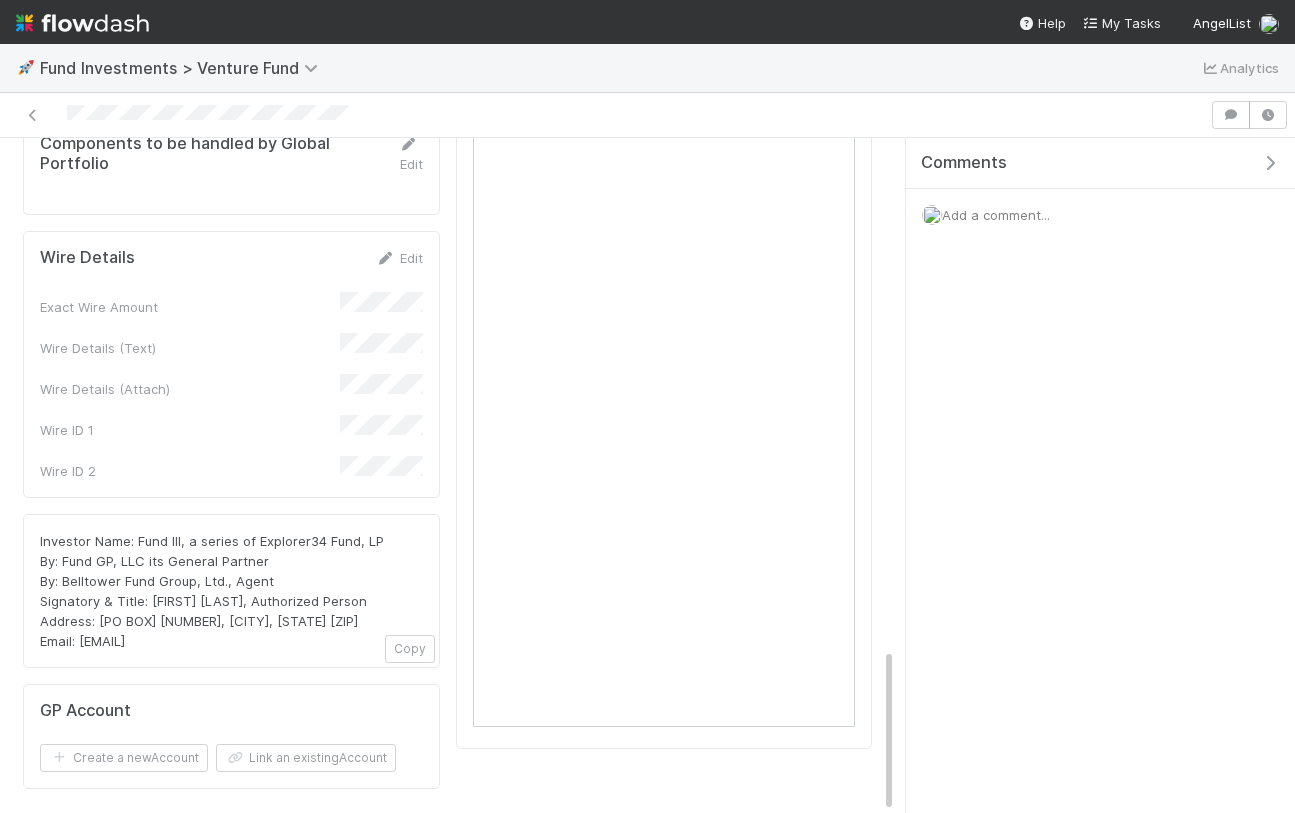 copy on "Investor Name: Fund III, a series of Explorer34 Fund, LP
By: Fund GP, LLC its General Partner
By: Belltower Fund Group, Ltd., Agent
Signatory & Title: Joshua Cowdin, Authorized Person
Address: PO Box 3217, Seattle, WA 98114
Email: explorer@angellist.com" 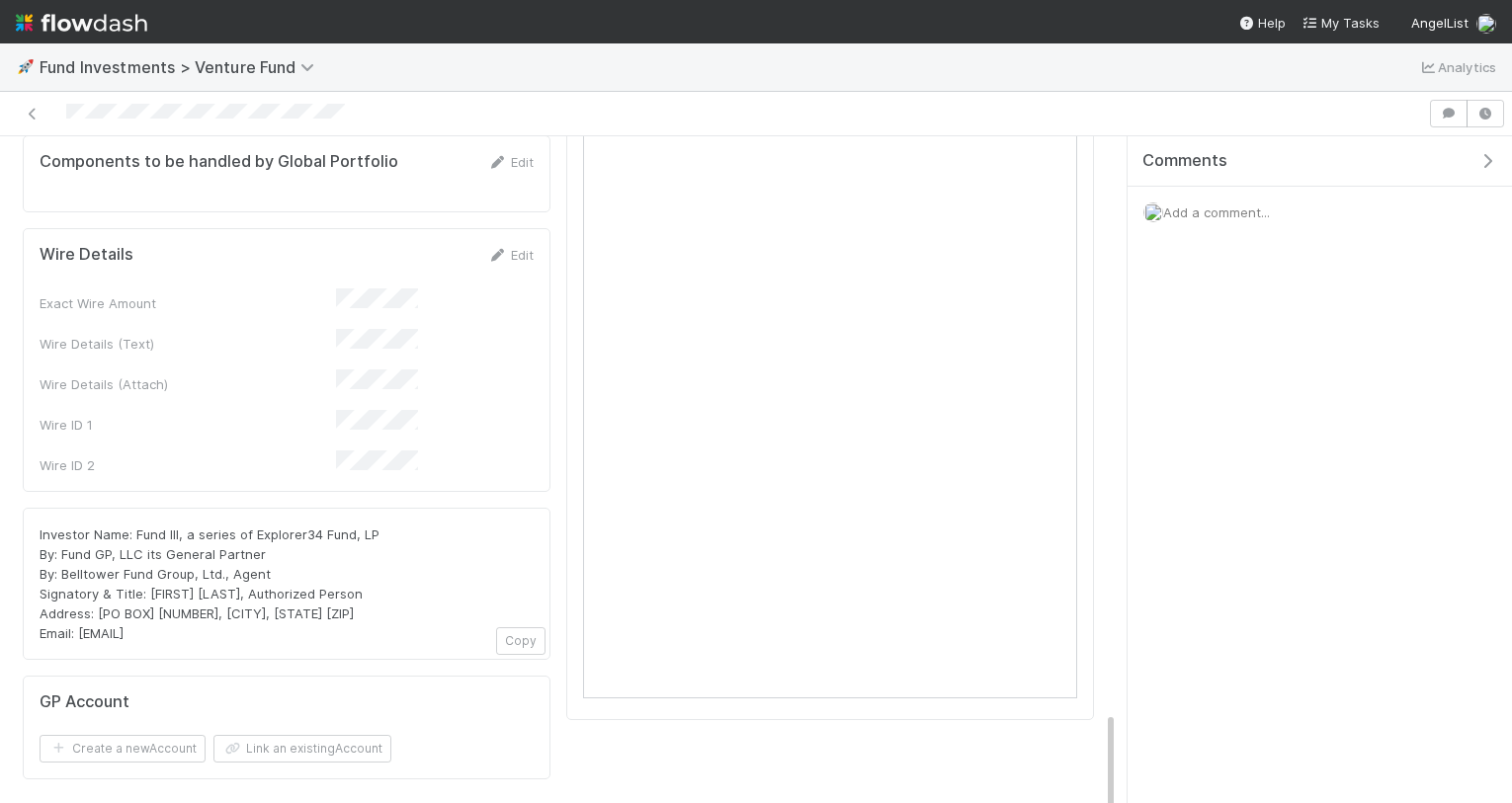 scroll, scrollTop: 1658, scrollLeft: 0, axis: vertical 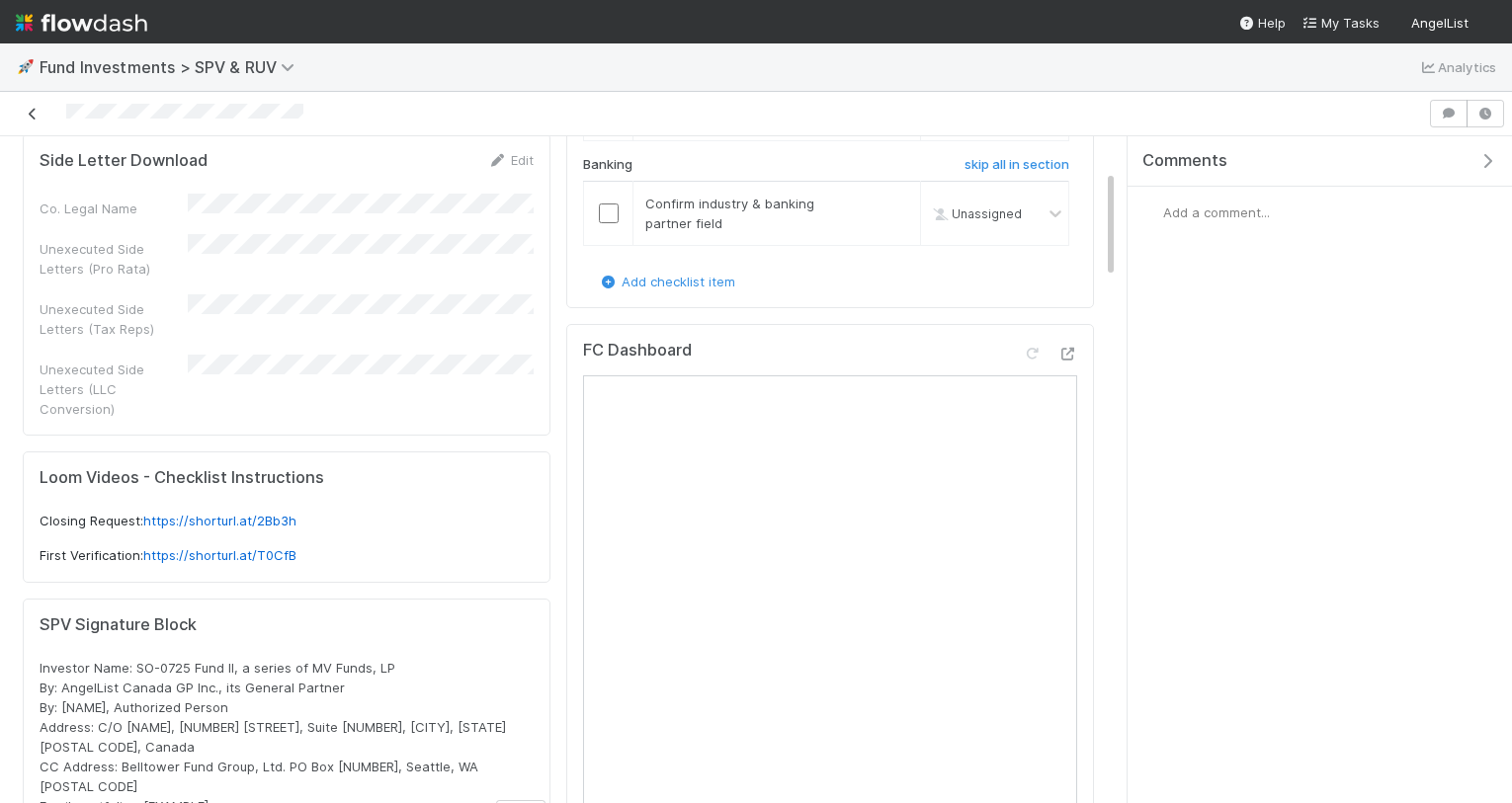 click at bounding box center [33, 114] 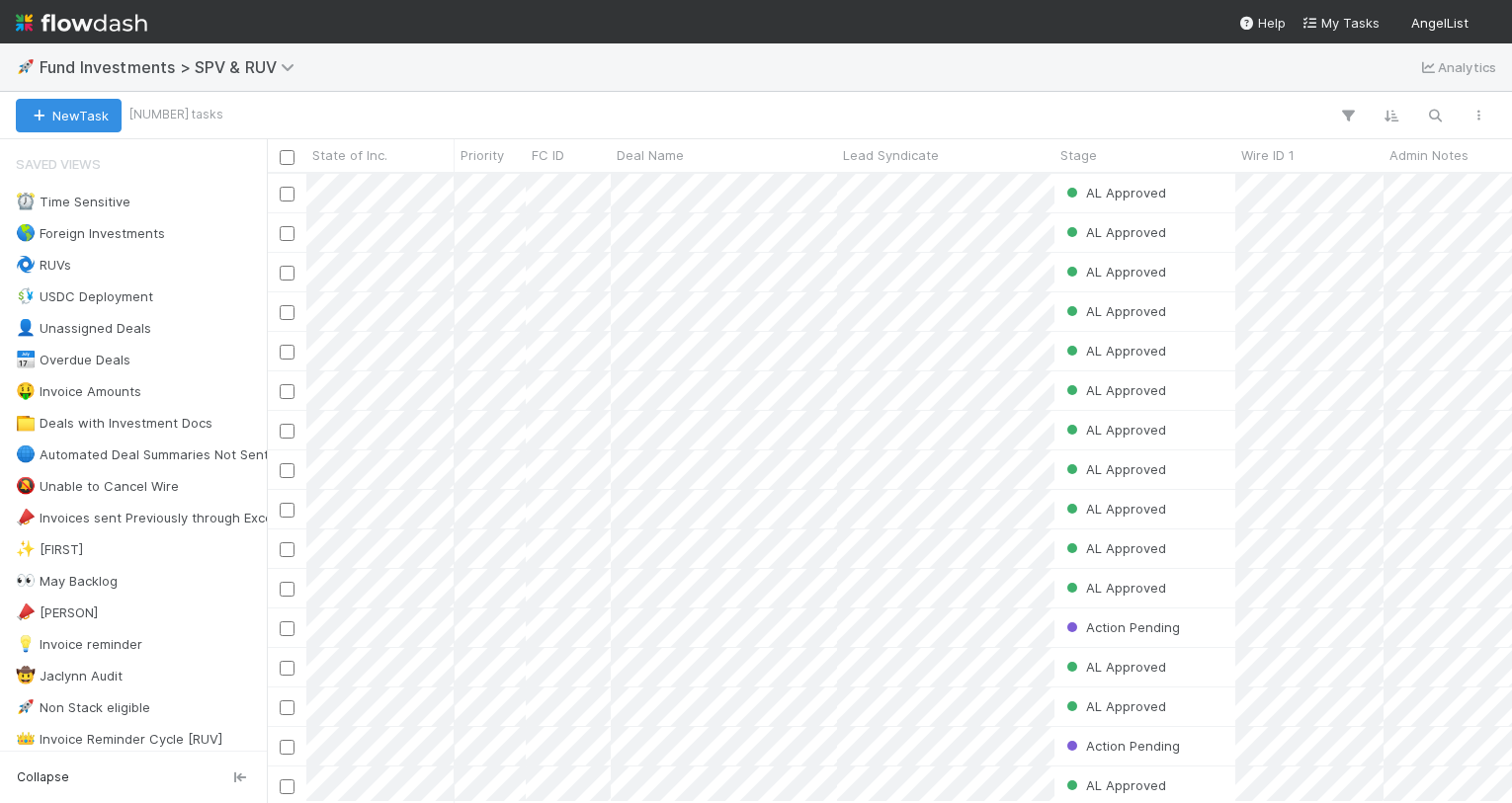 scroll, scrollTop: 0, scrollLeft: 1, axis: horizontal 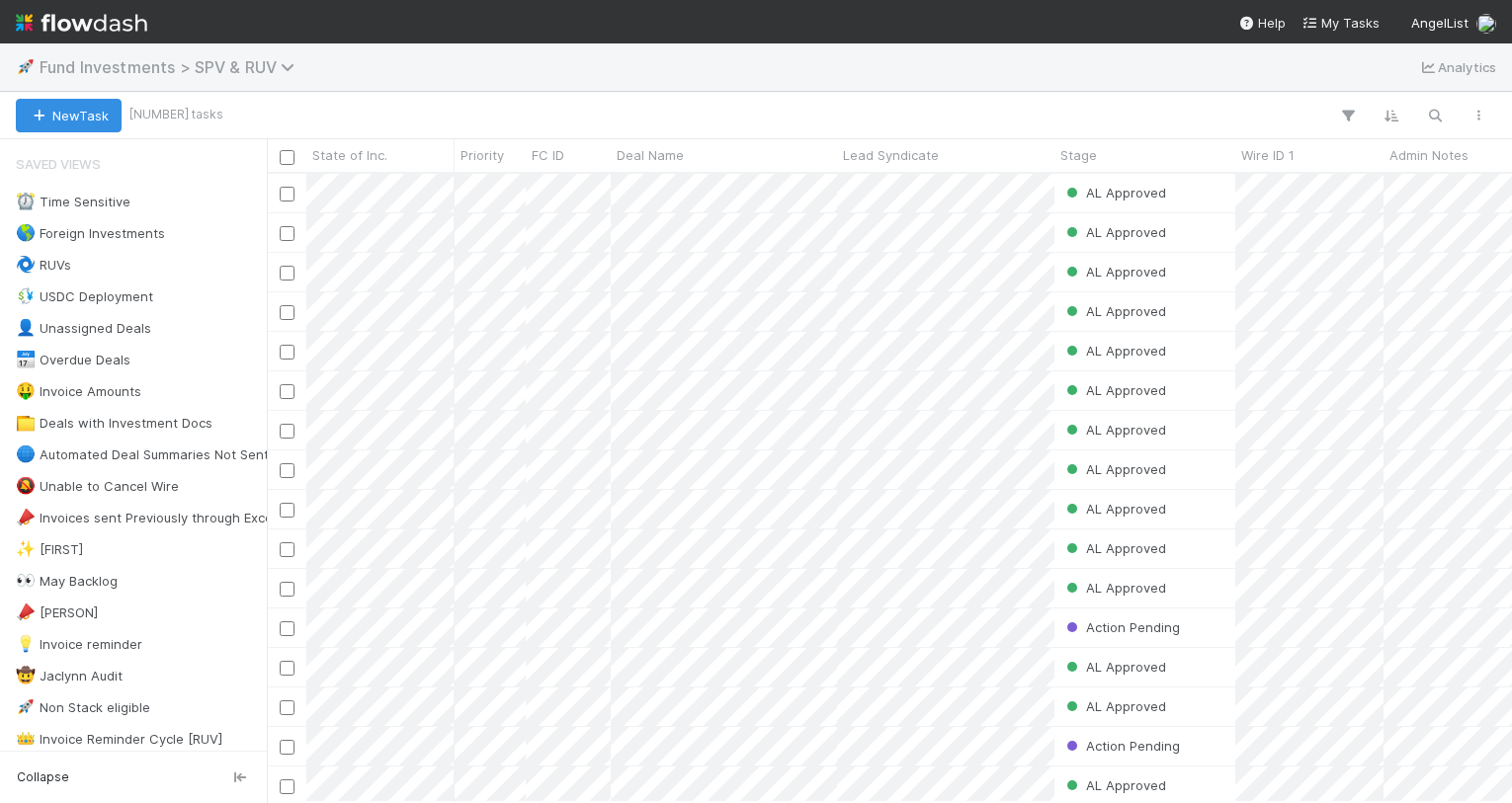 click on "Fund Investments > SPV & RUV" at bounding box center [172, 67] 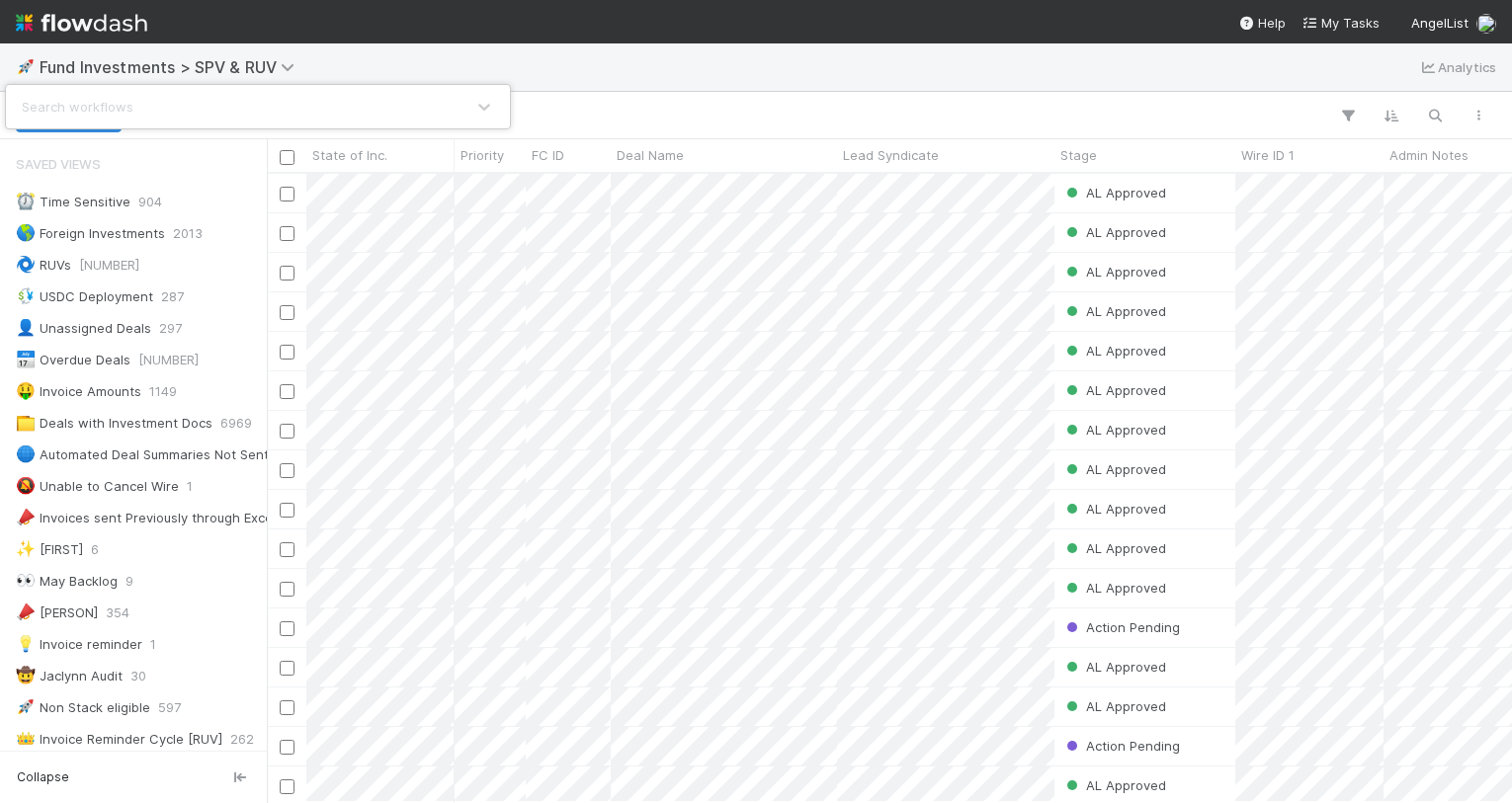 click on "Search workflows" at bounding box center (756, 401) 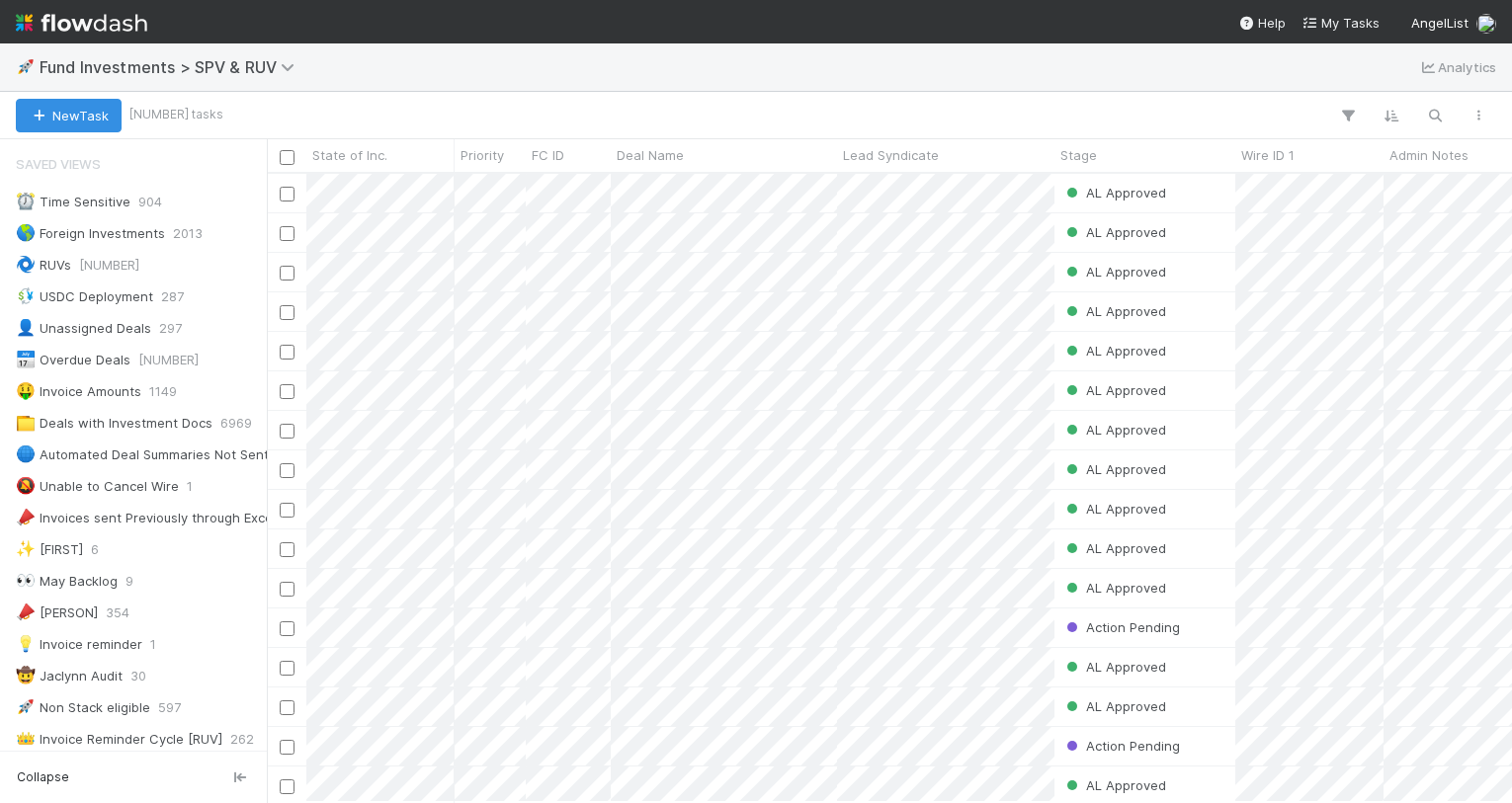click at bounding box center [81, 23] 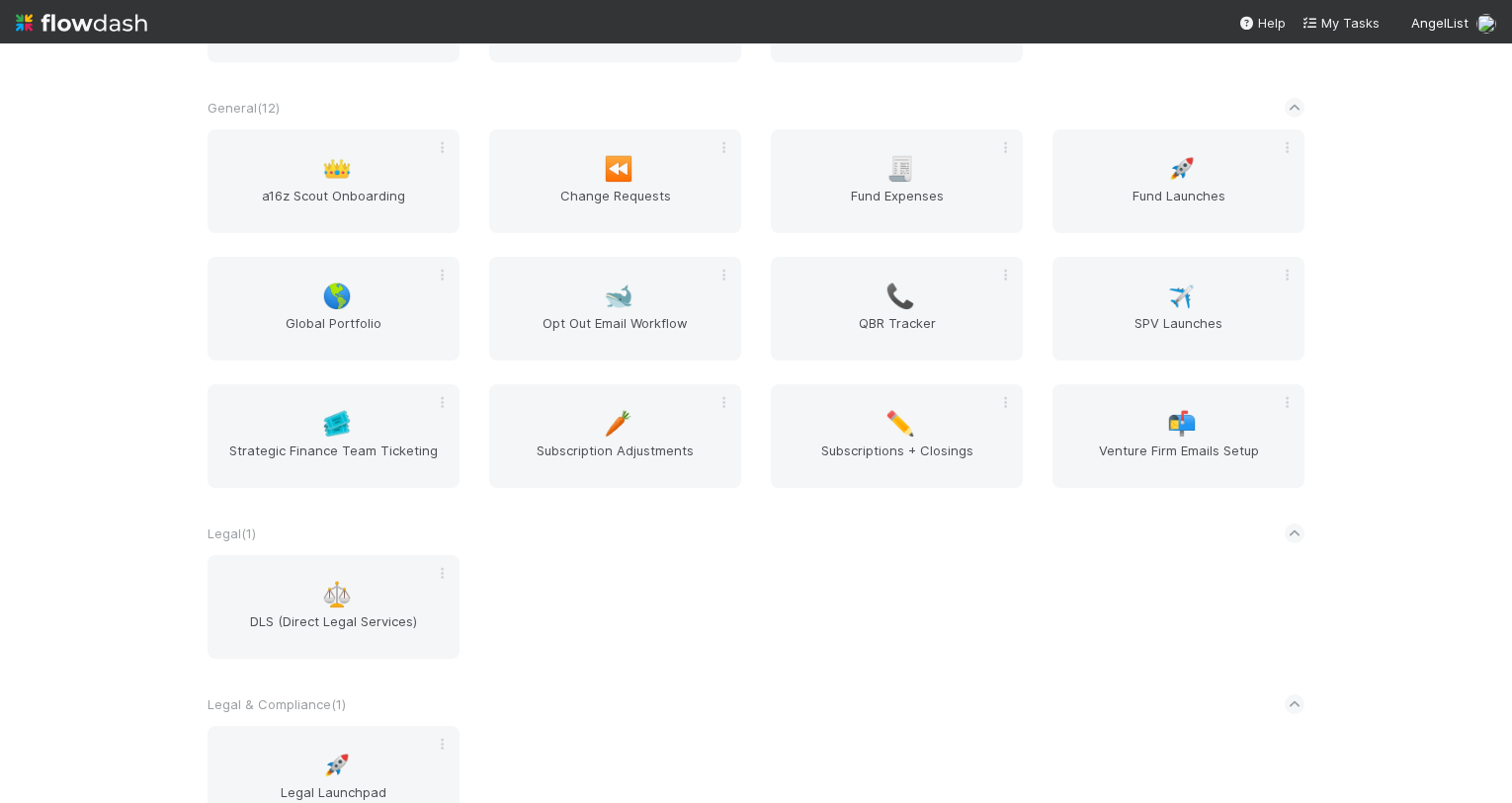 scroll, scrollTop: 836, scrollLeft: 0, axis: vertical 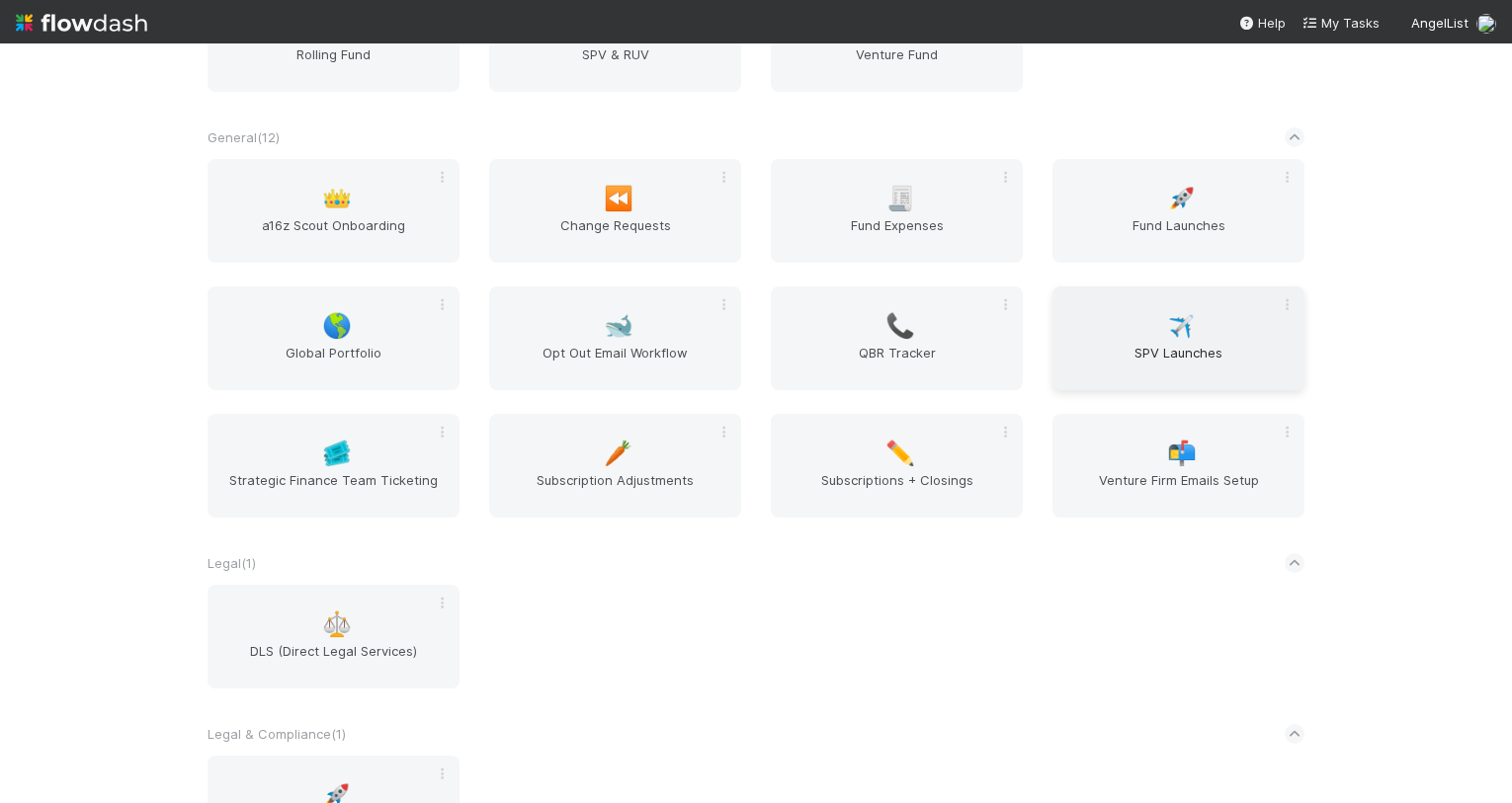 click on "✈️ SPV Launches" at bounding box center (1178, 338) 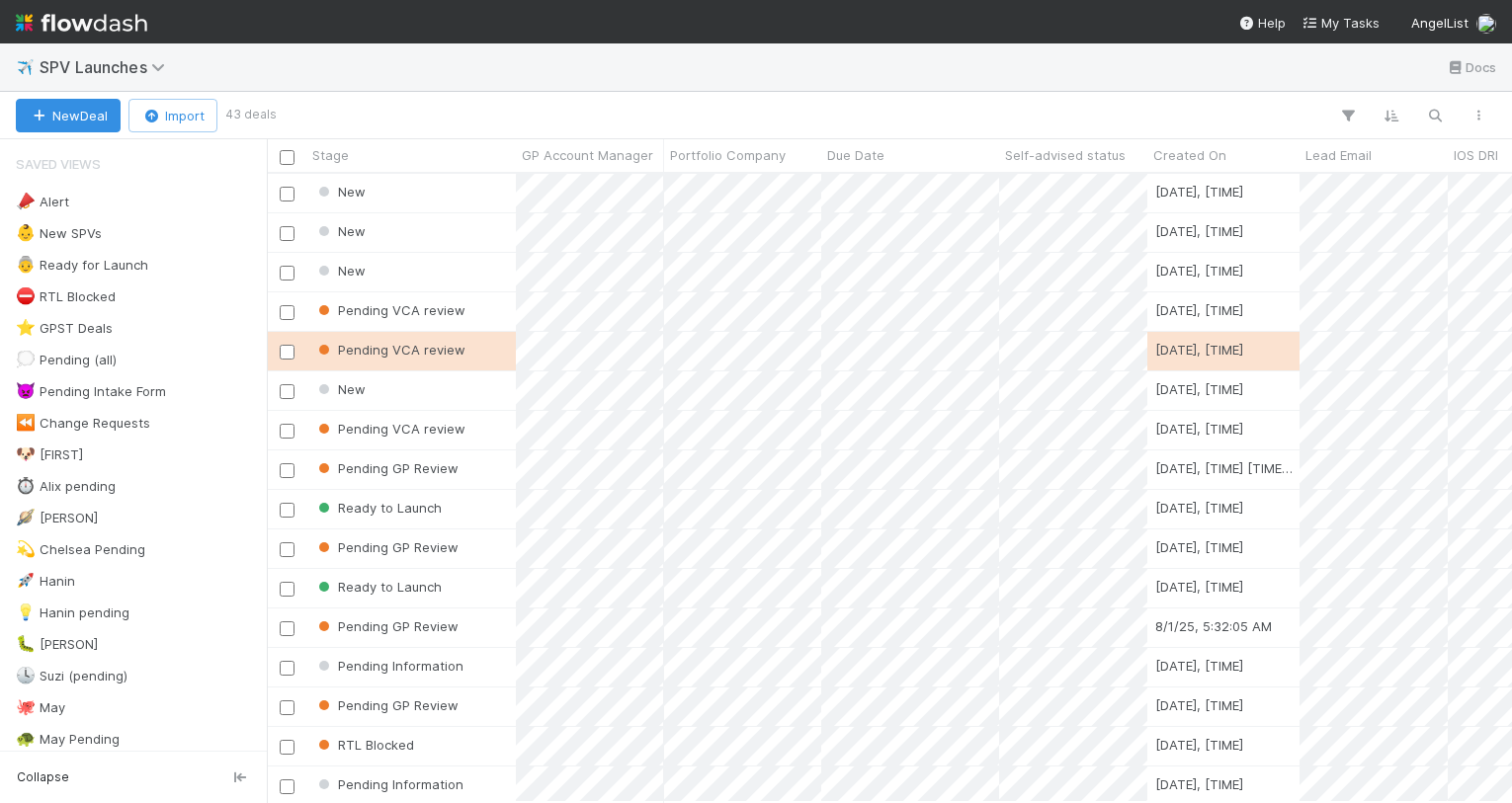 scroll, scrollTop: 0, scrollLeft: 1, axis: horizontal 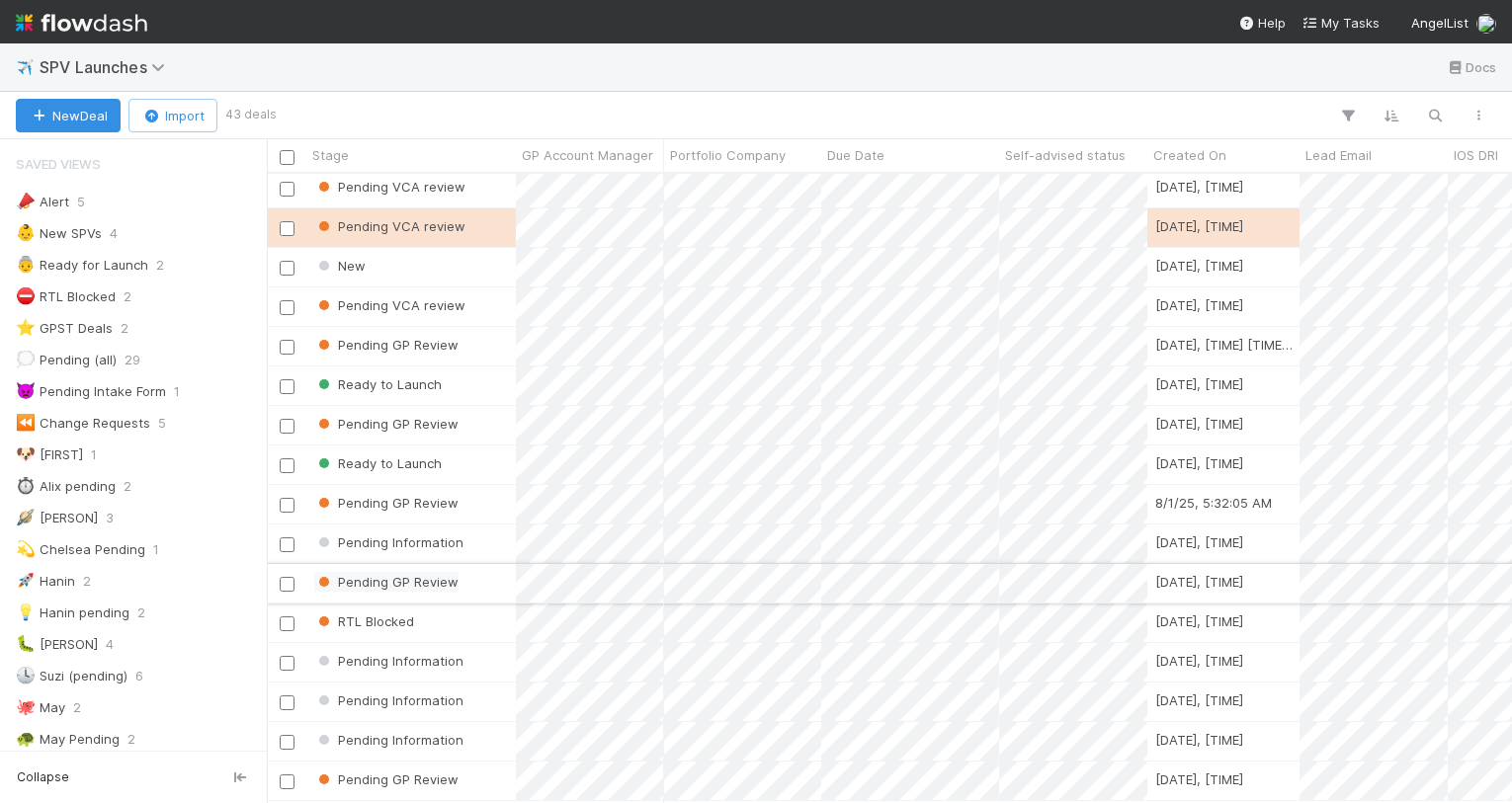 click on "Pending GP Review" at bounding box center [386, 582] 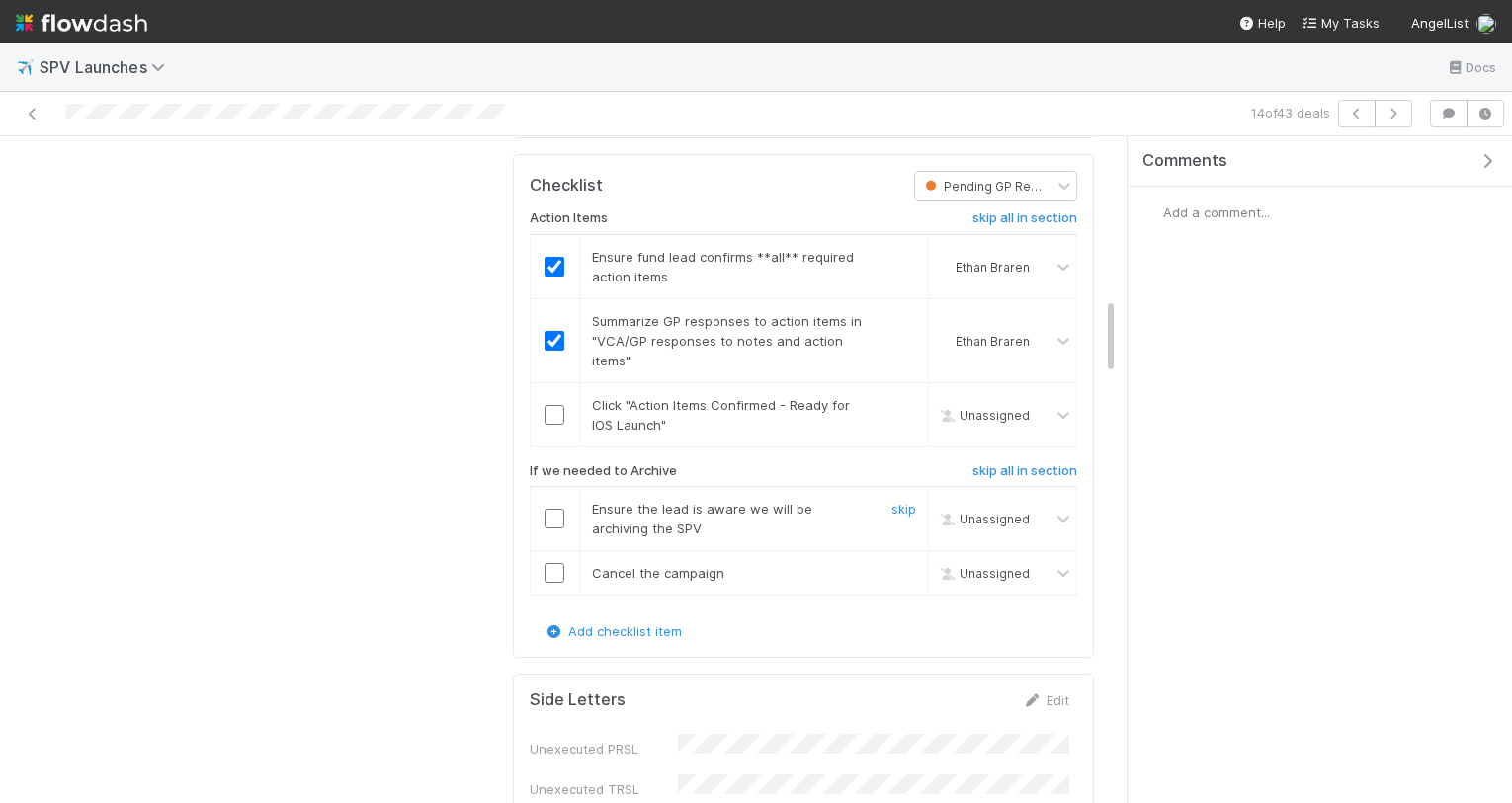 scroll, scrollTop: 1419, scrollLeft: 0, axis: vertical 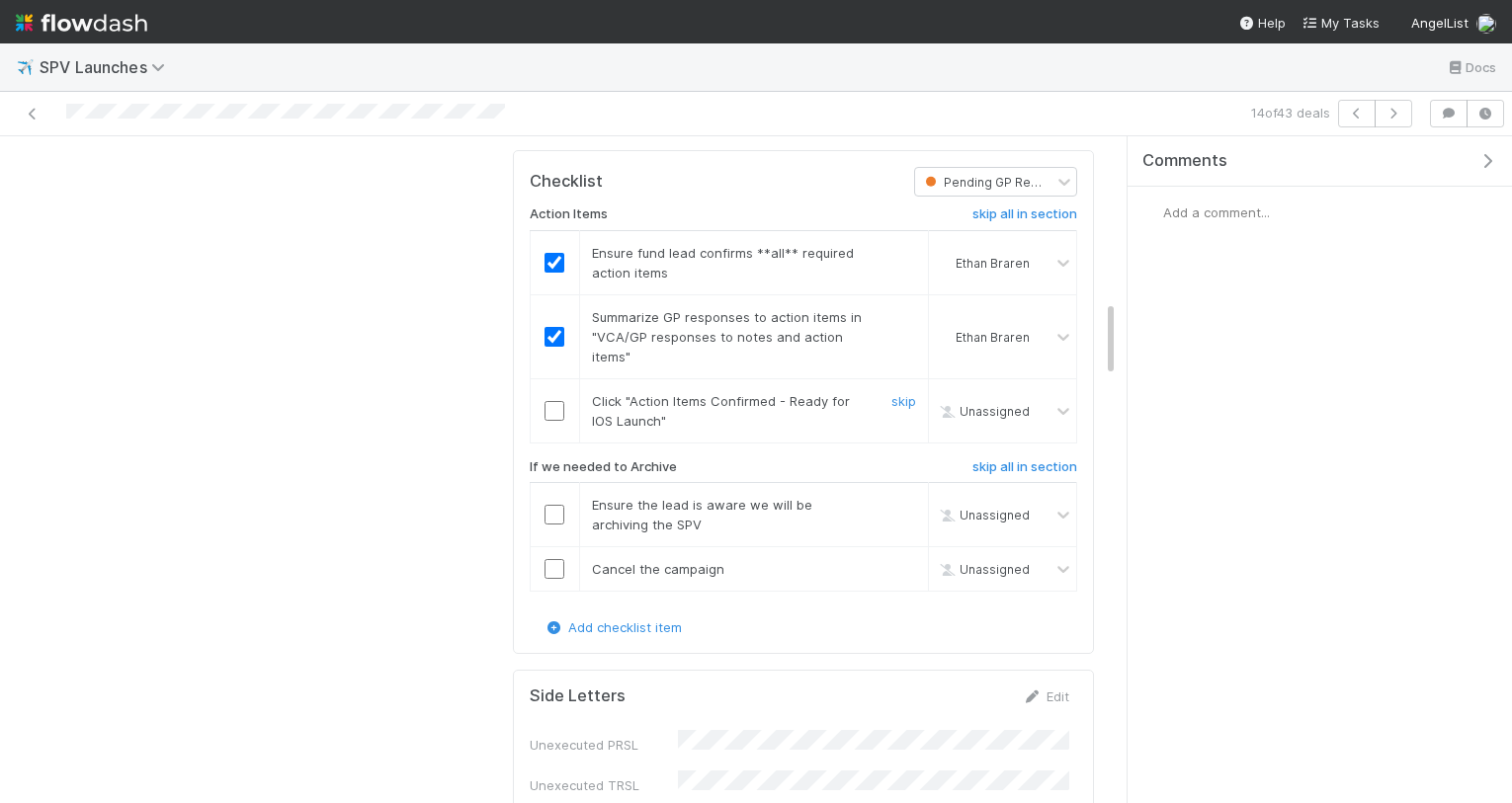 click at bounding box center [554, 410] 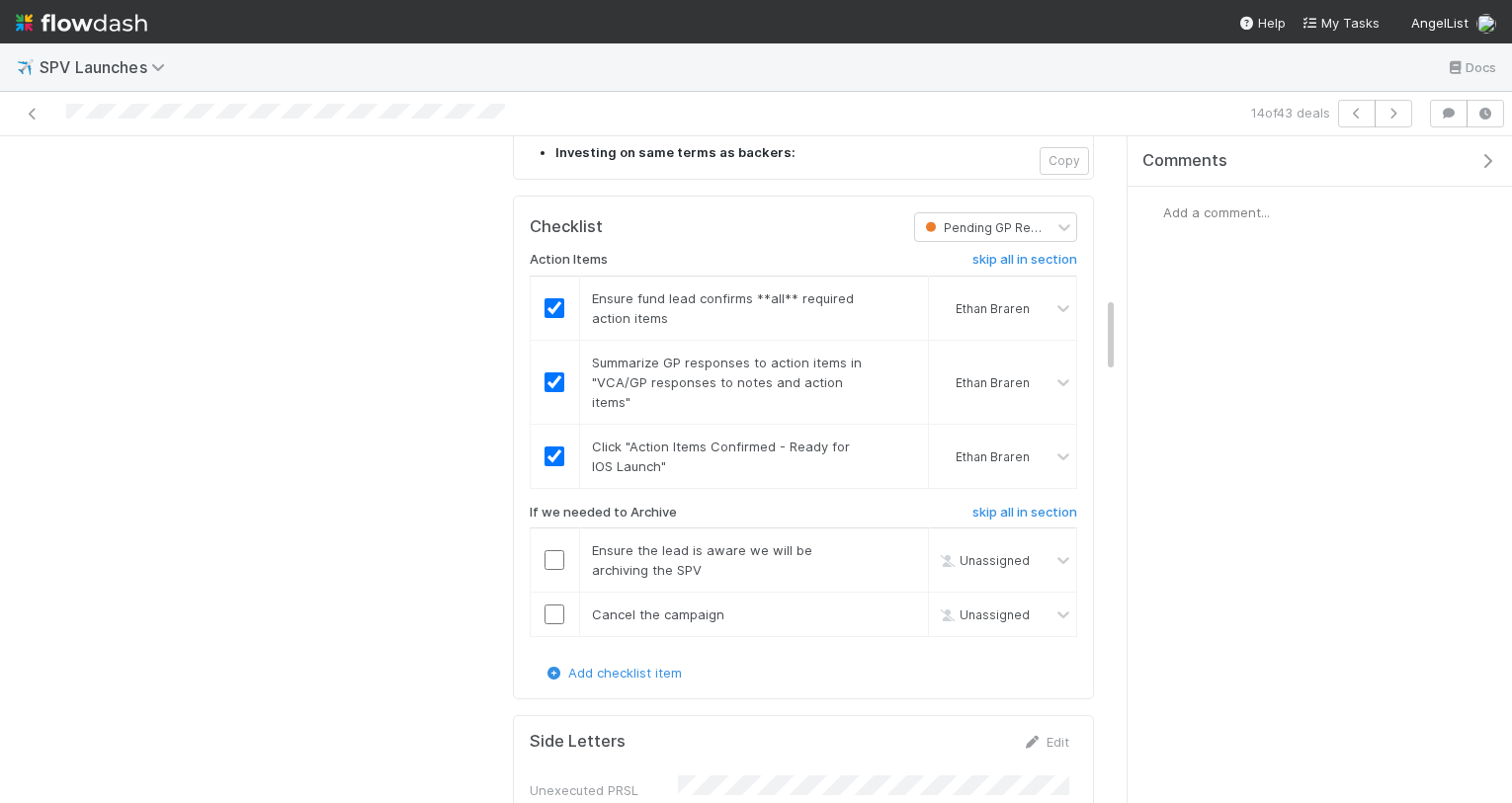 scroll, scrollTop: 1387, scrollLeft: 0, axis: vertical 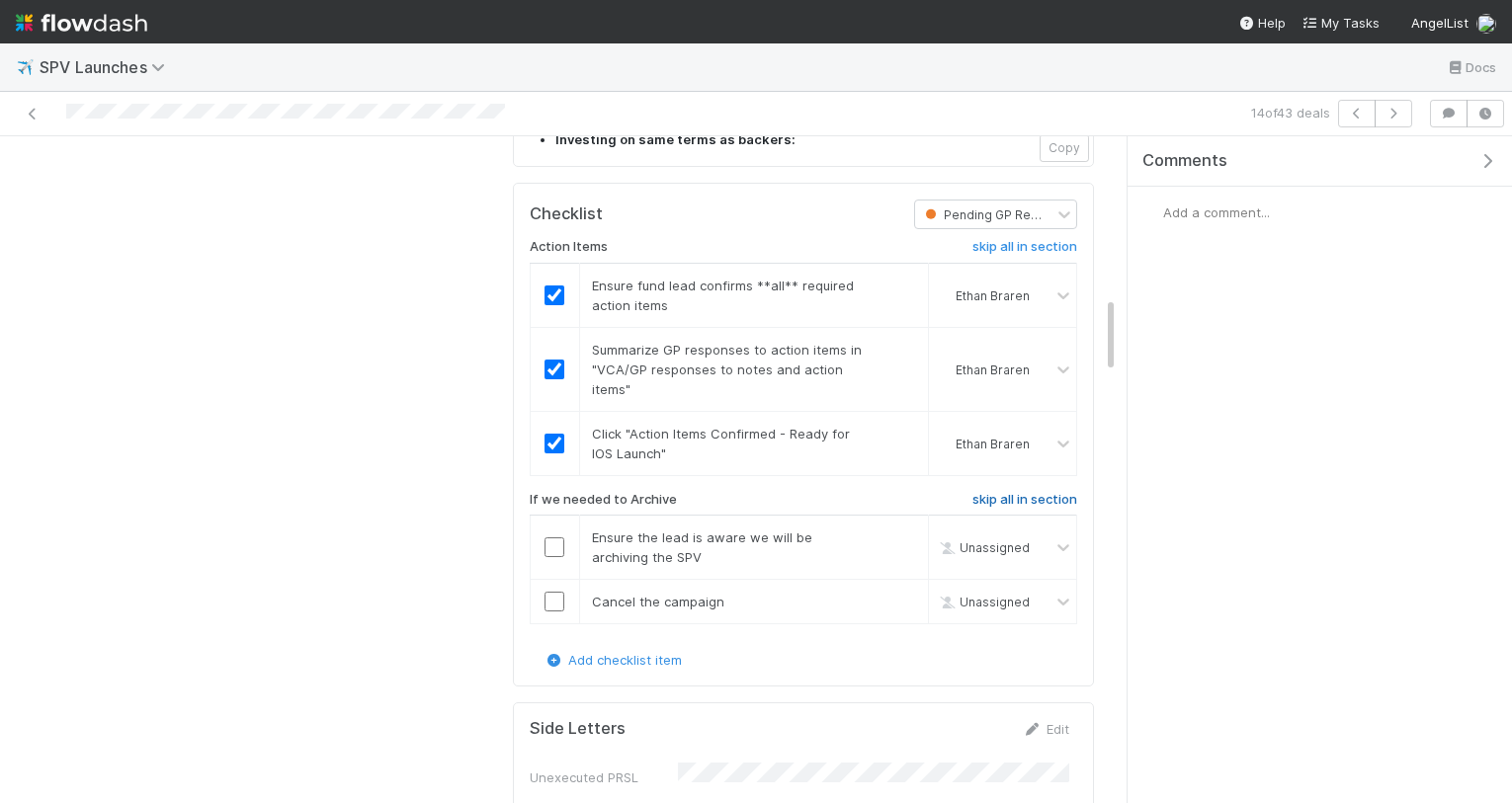click on "skip all in section" at bounding box center (1025, 500) 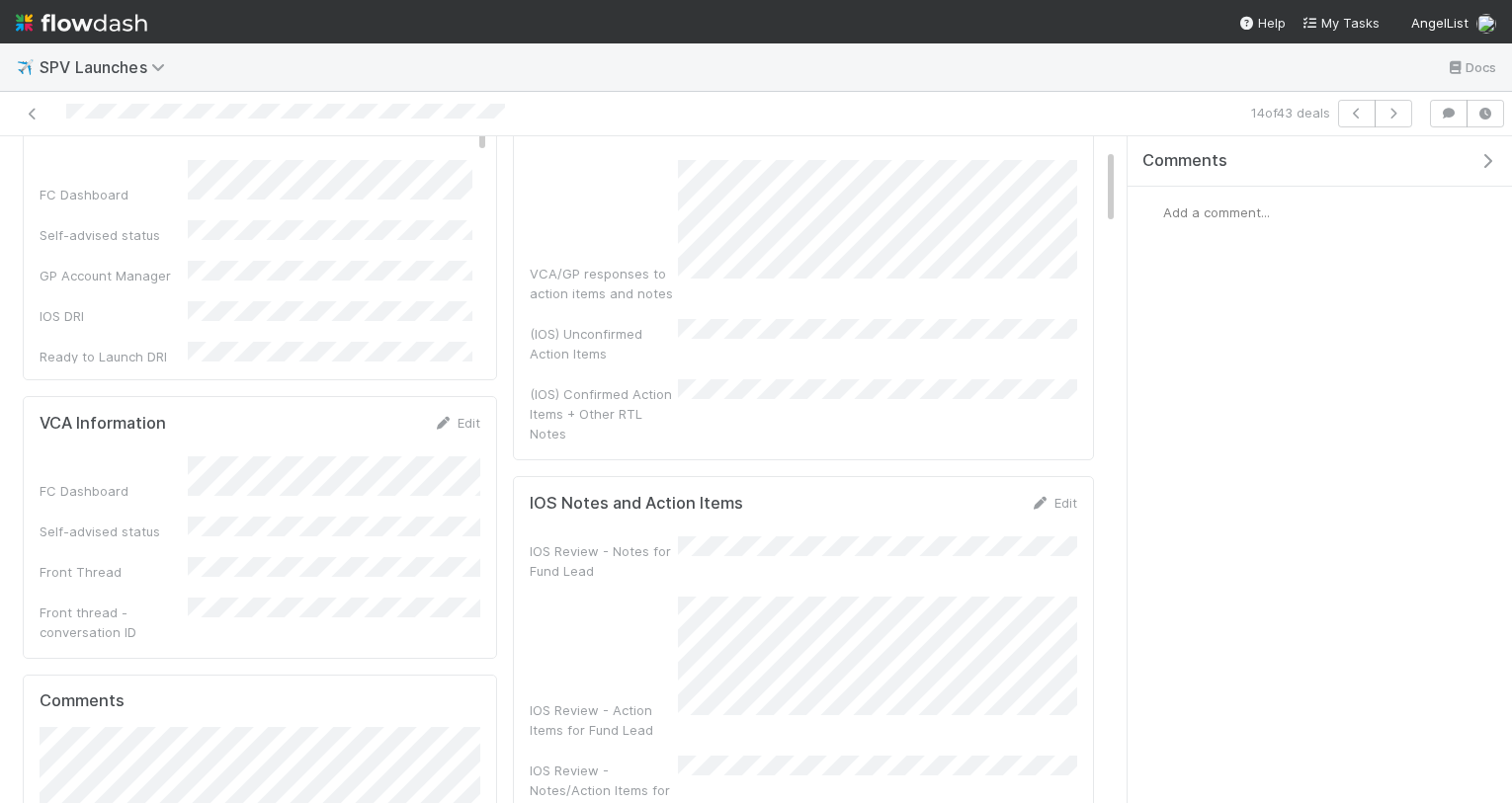 scroll, scrollTop: 0, scrollLeft: 0, axis: both 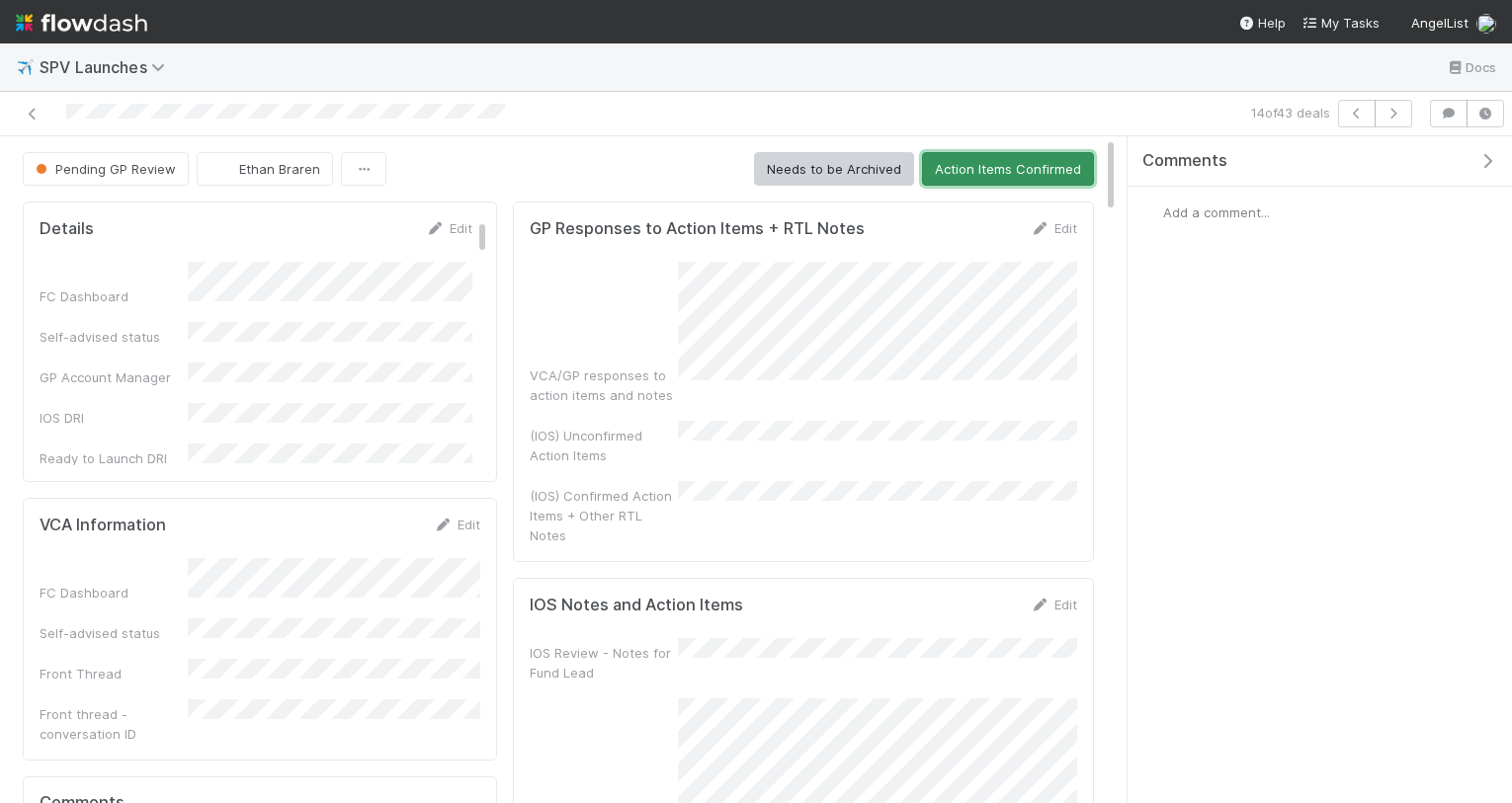click on "Action Items Confirmed" at bounding box center (1008, 169) 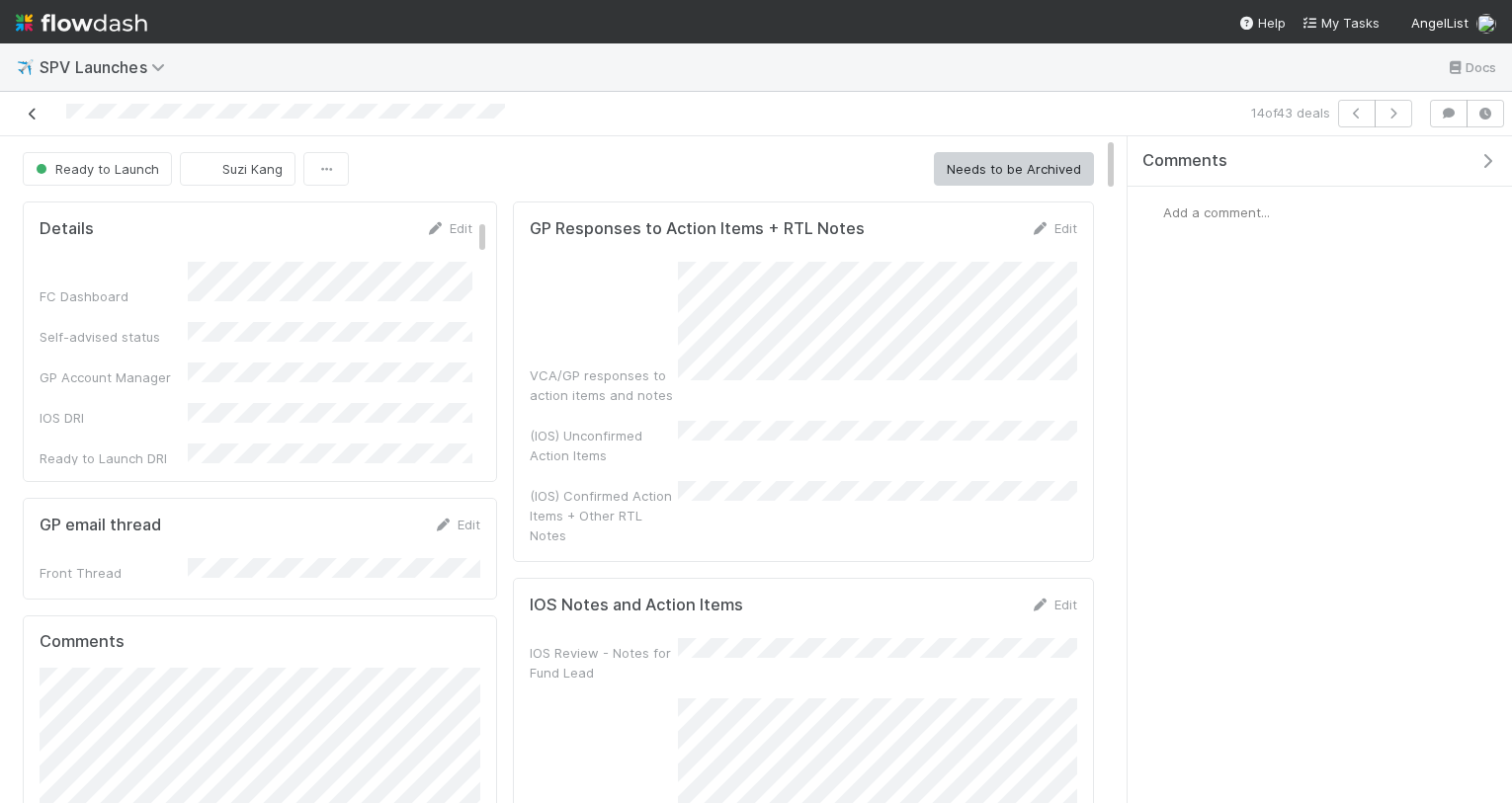 click at bounding box center [33, 114] 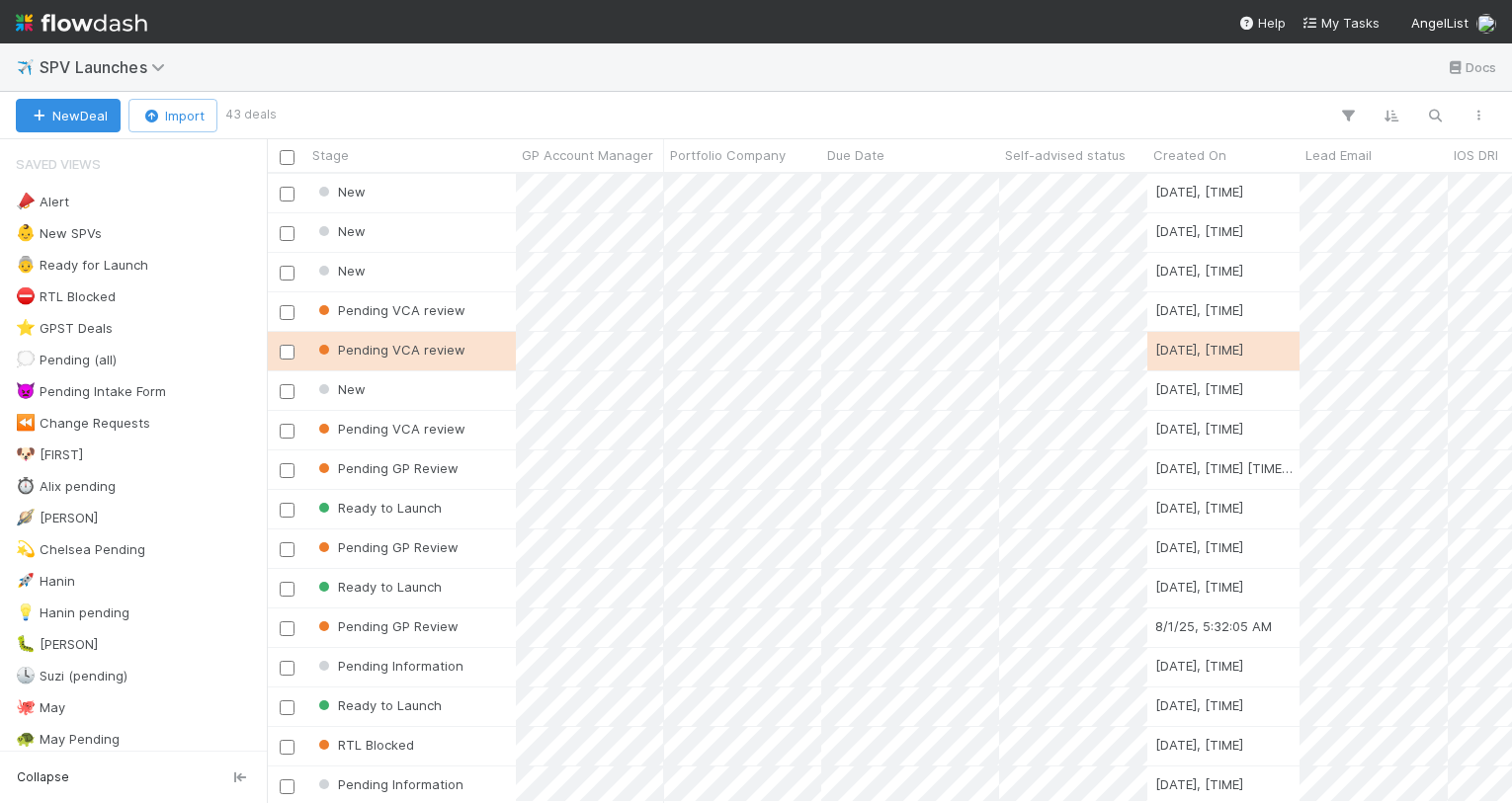 scroll, scrollTop: 0, scrollLeft: 1, axis: horizontal 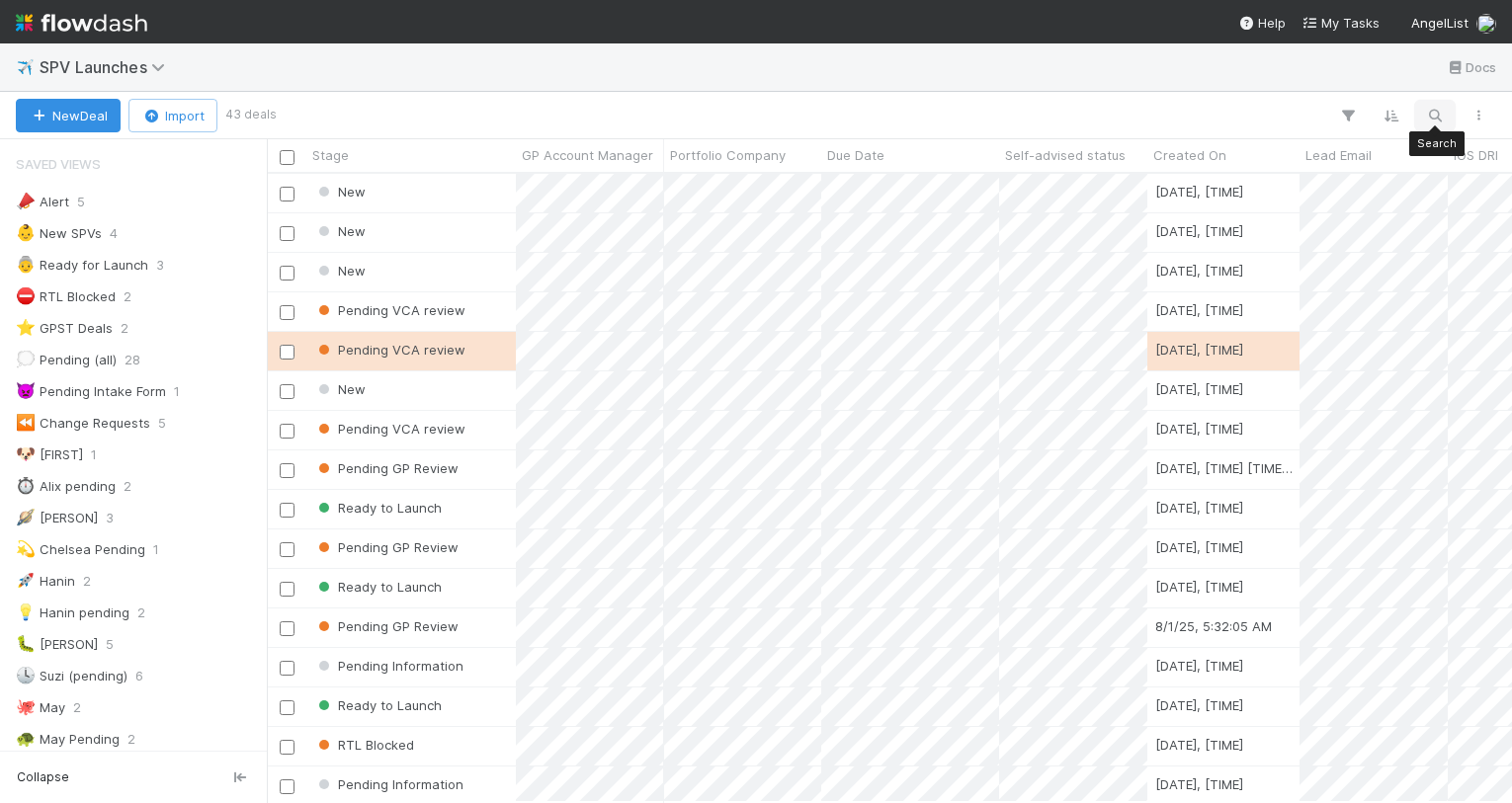 click at bounding box center [1435, 116] 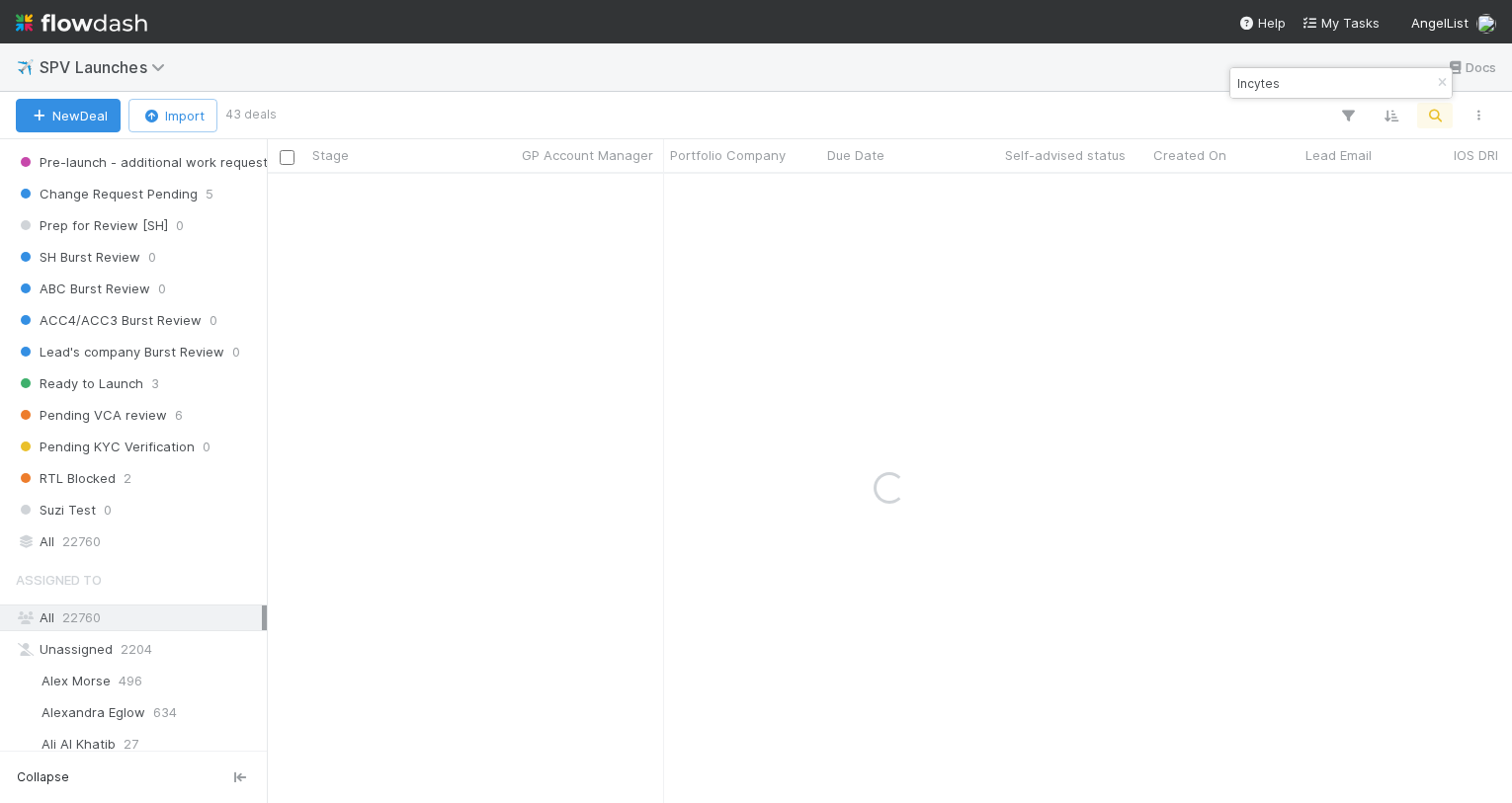 scroll, scrollTop: 1280, scrollLeft: 0, axis: vertical 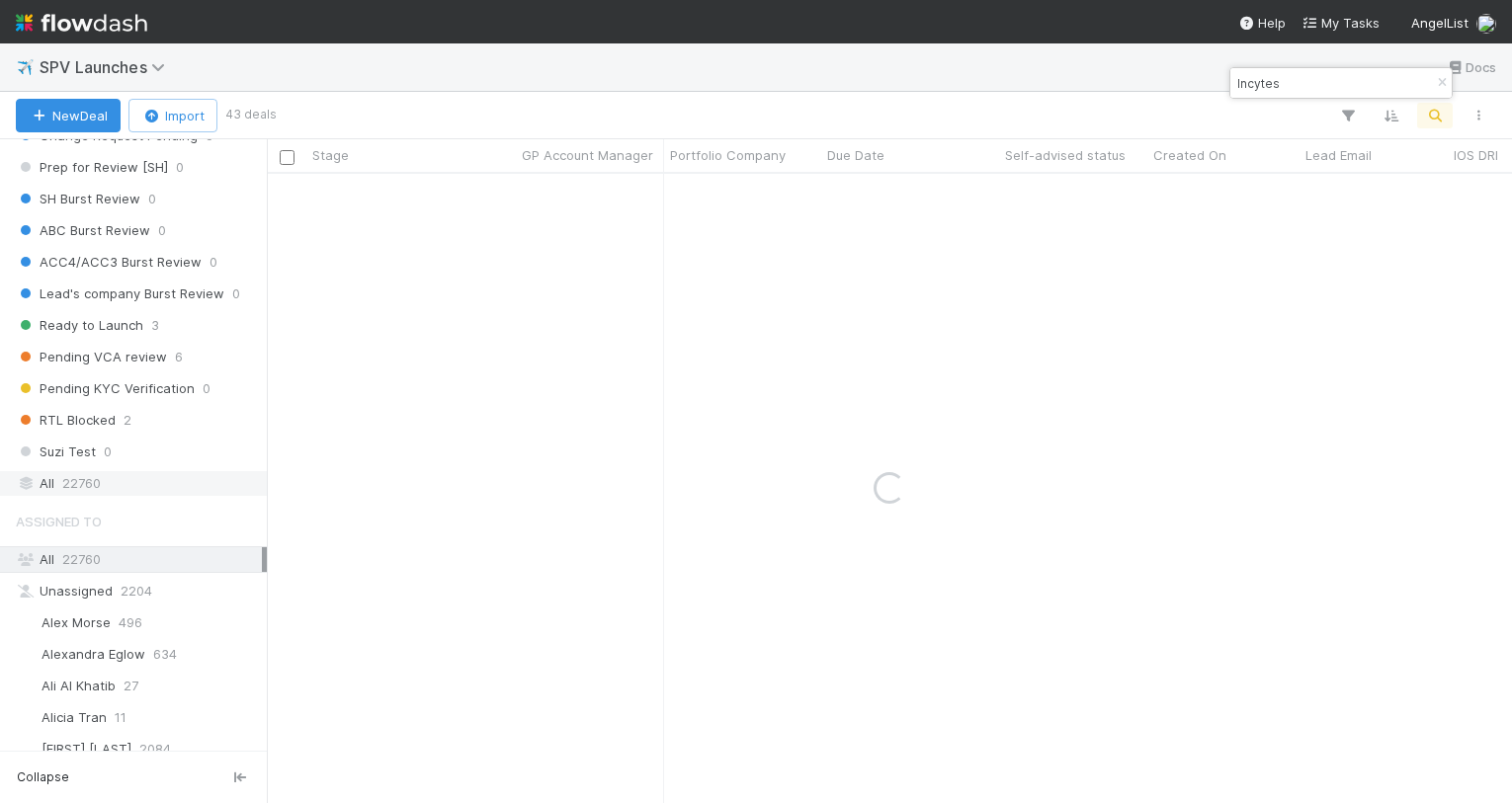 type on "Incytes" 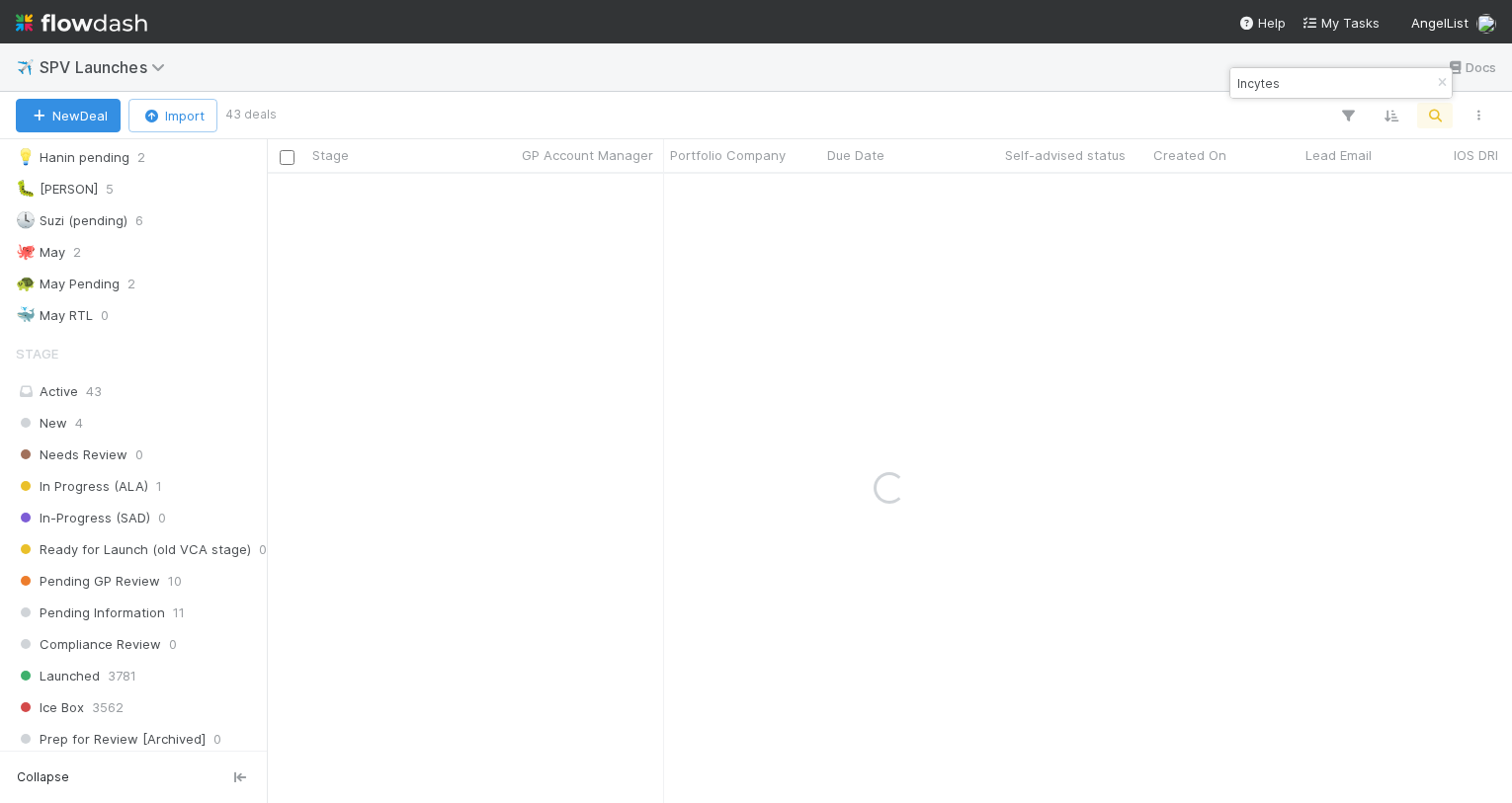 scroll, scrollTop: 449, scrollLeft: 0, axis: vertical 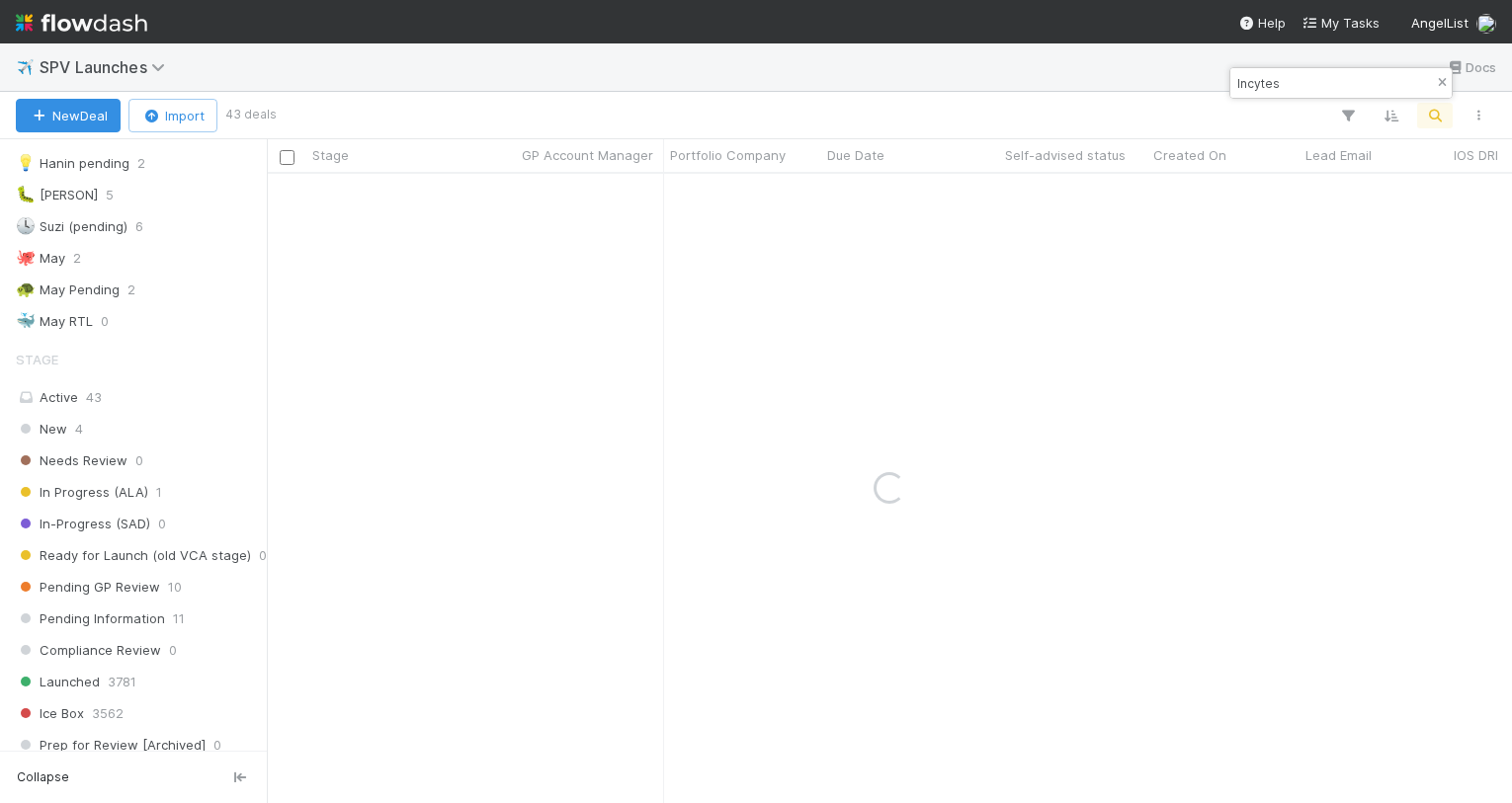 click at bounding box center [1442, 83] 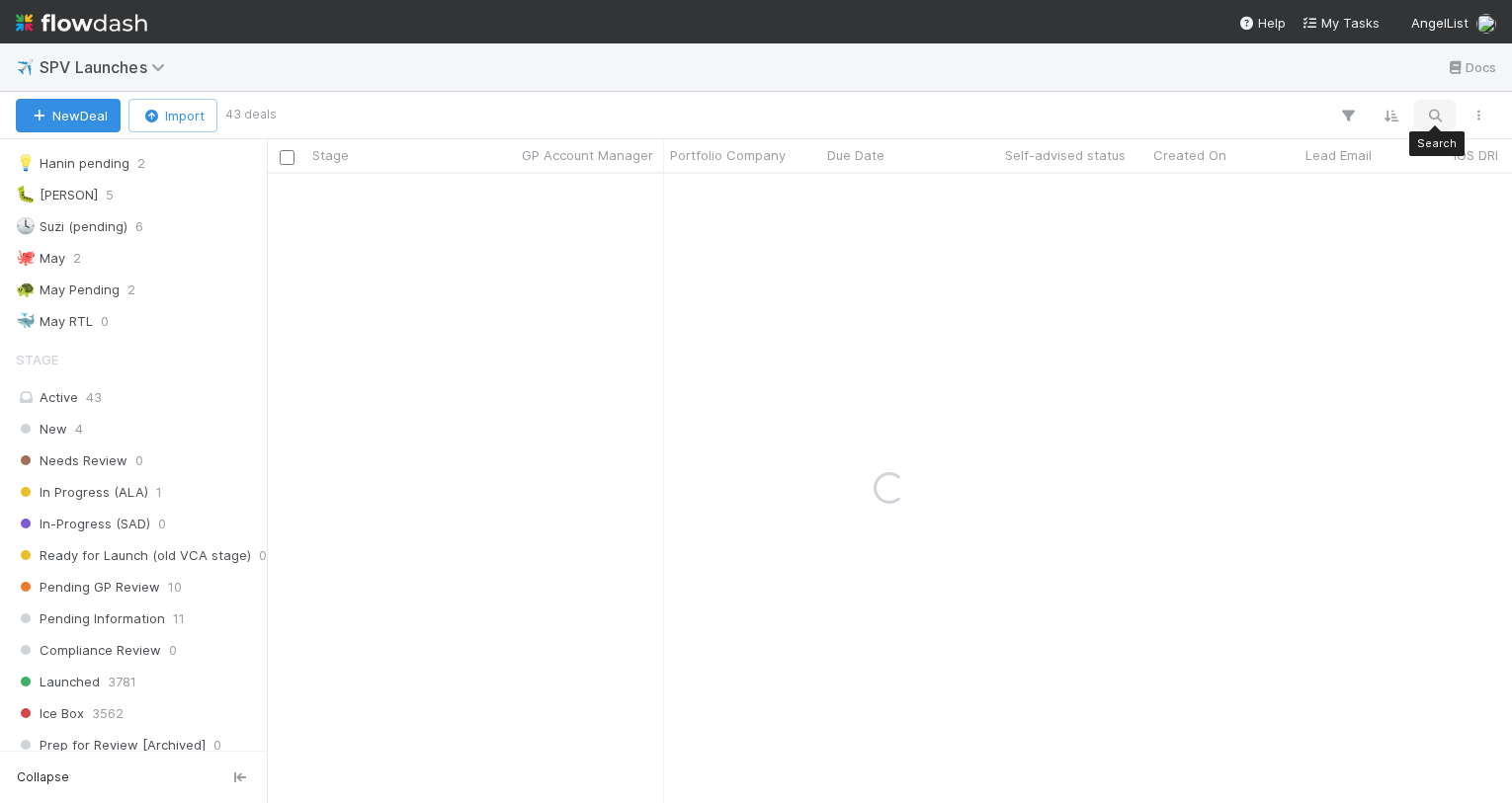 click at bounding box center (1435, 116) 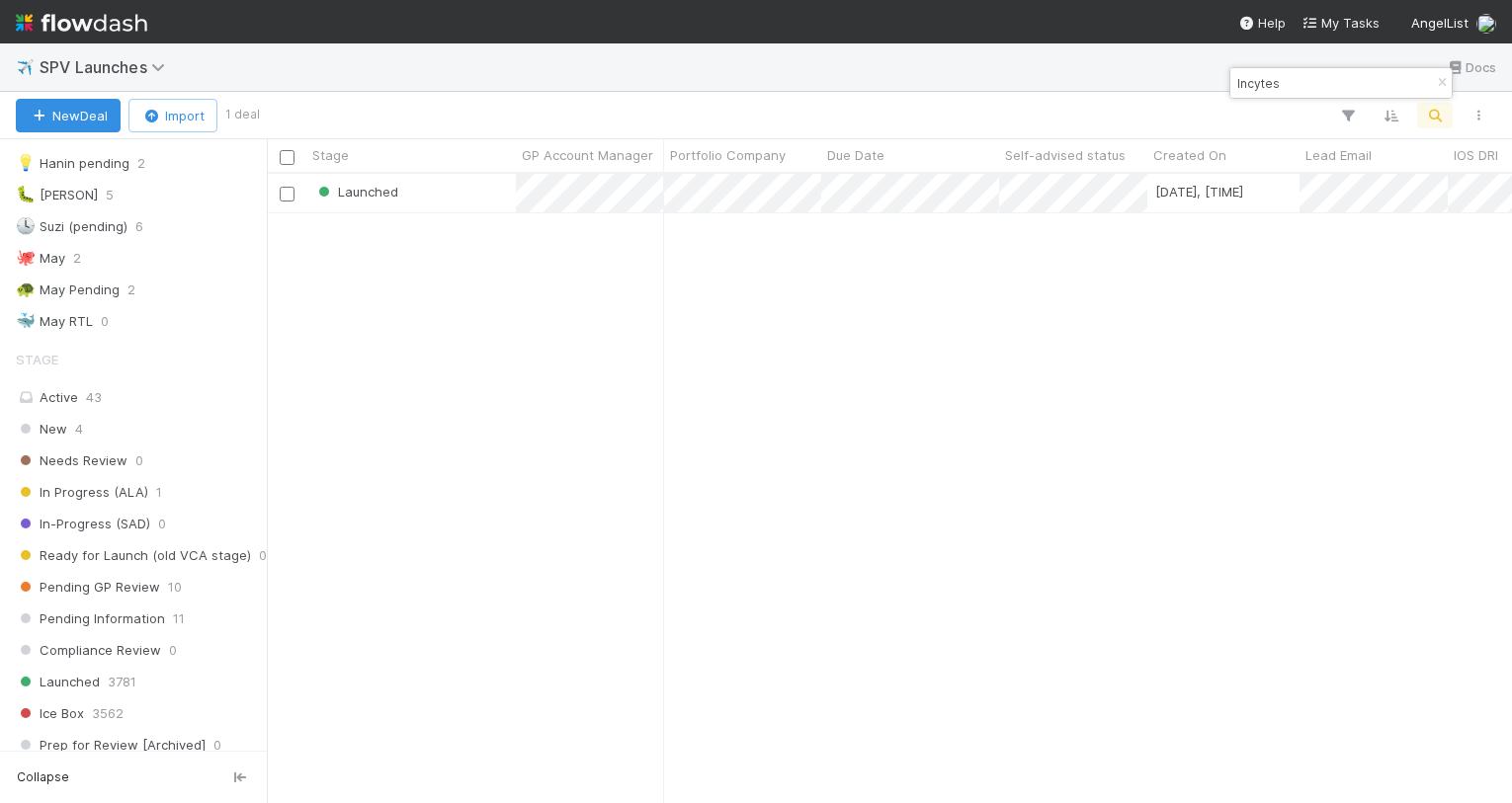 scroll, scrollTop: 0, scrollLeft: 1, axis: horizontal 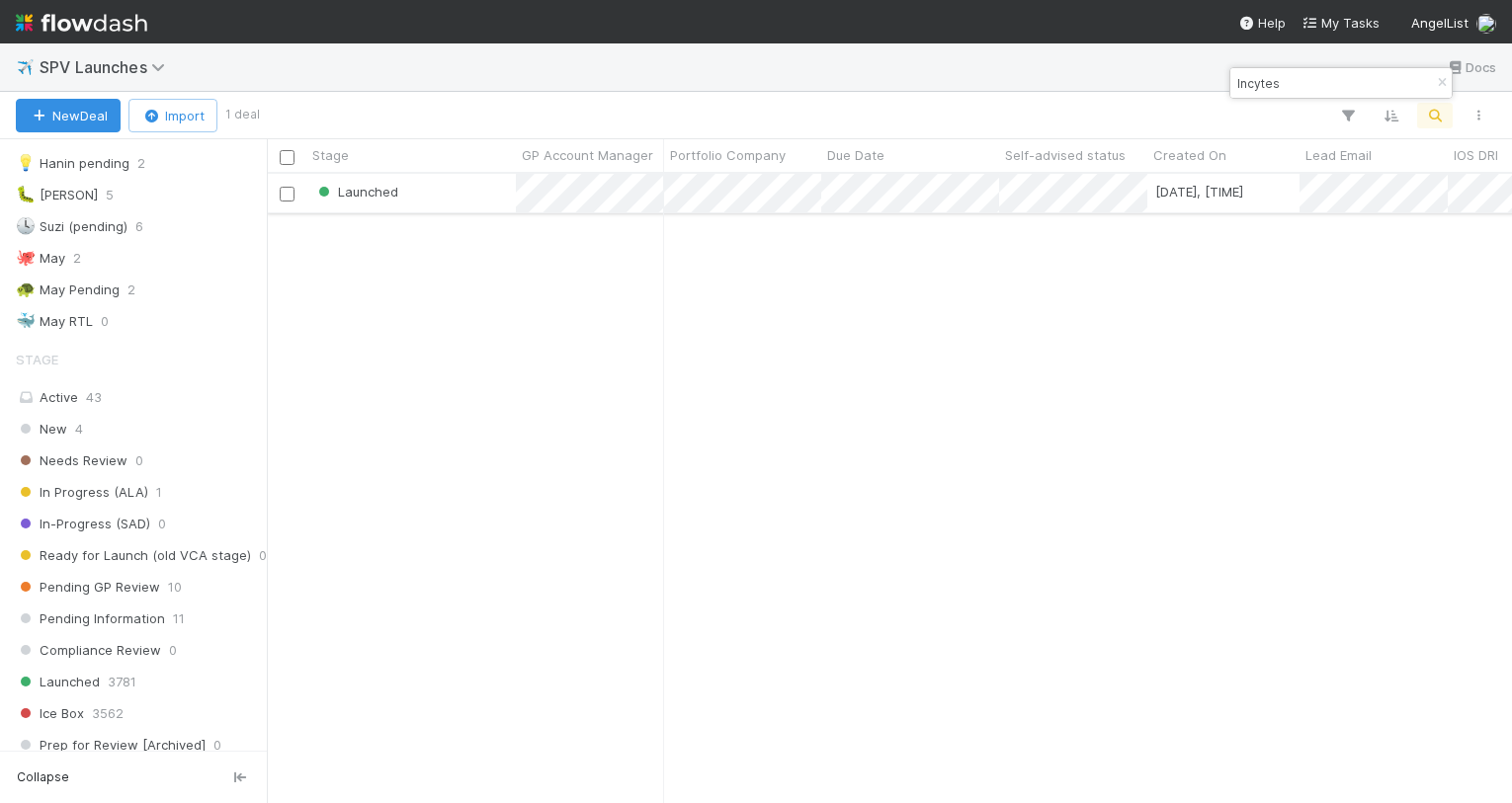 type on "Incytes" 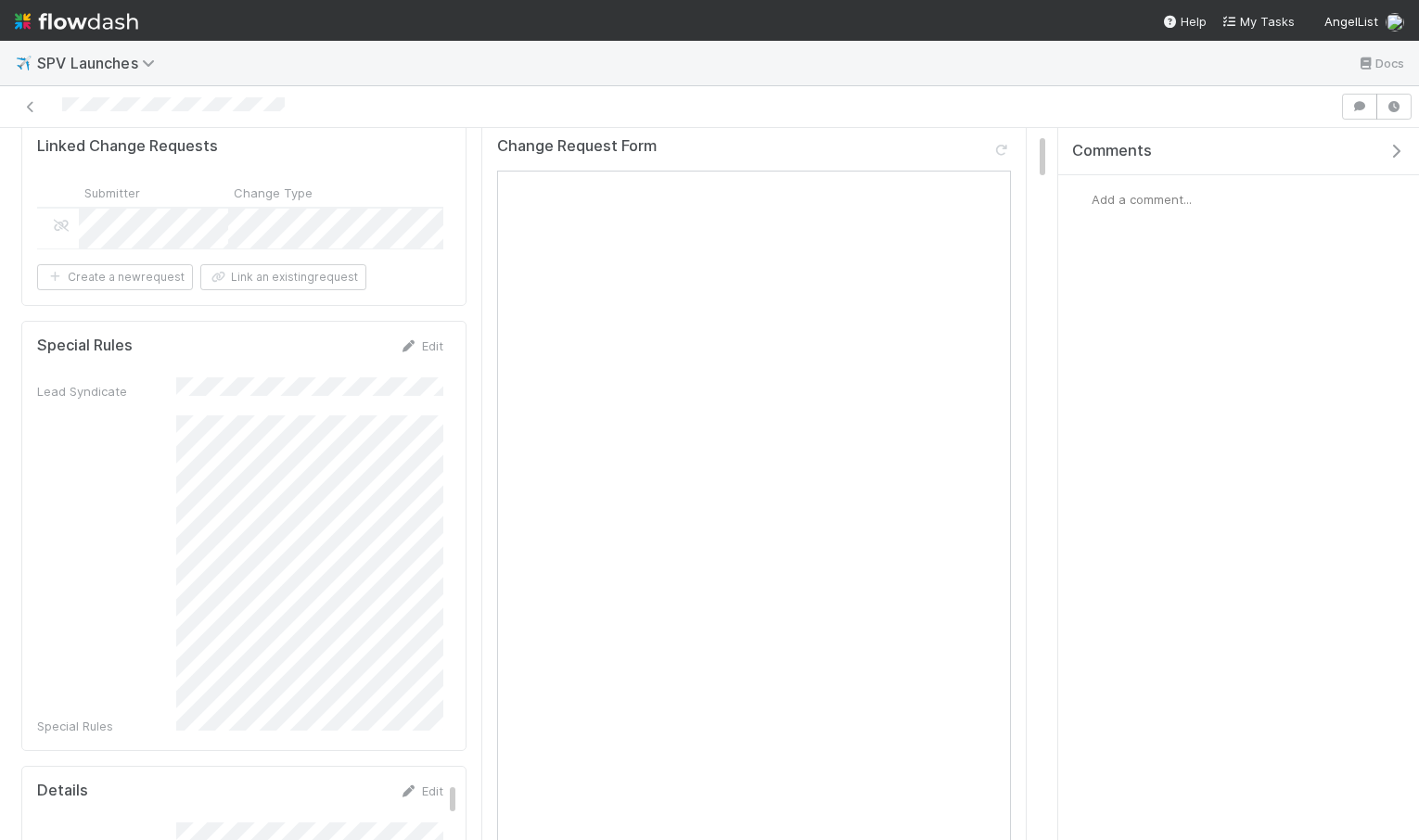 scroll, scrollTop: 71, scrollLeft: 0, axis: vertical 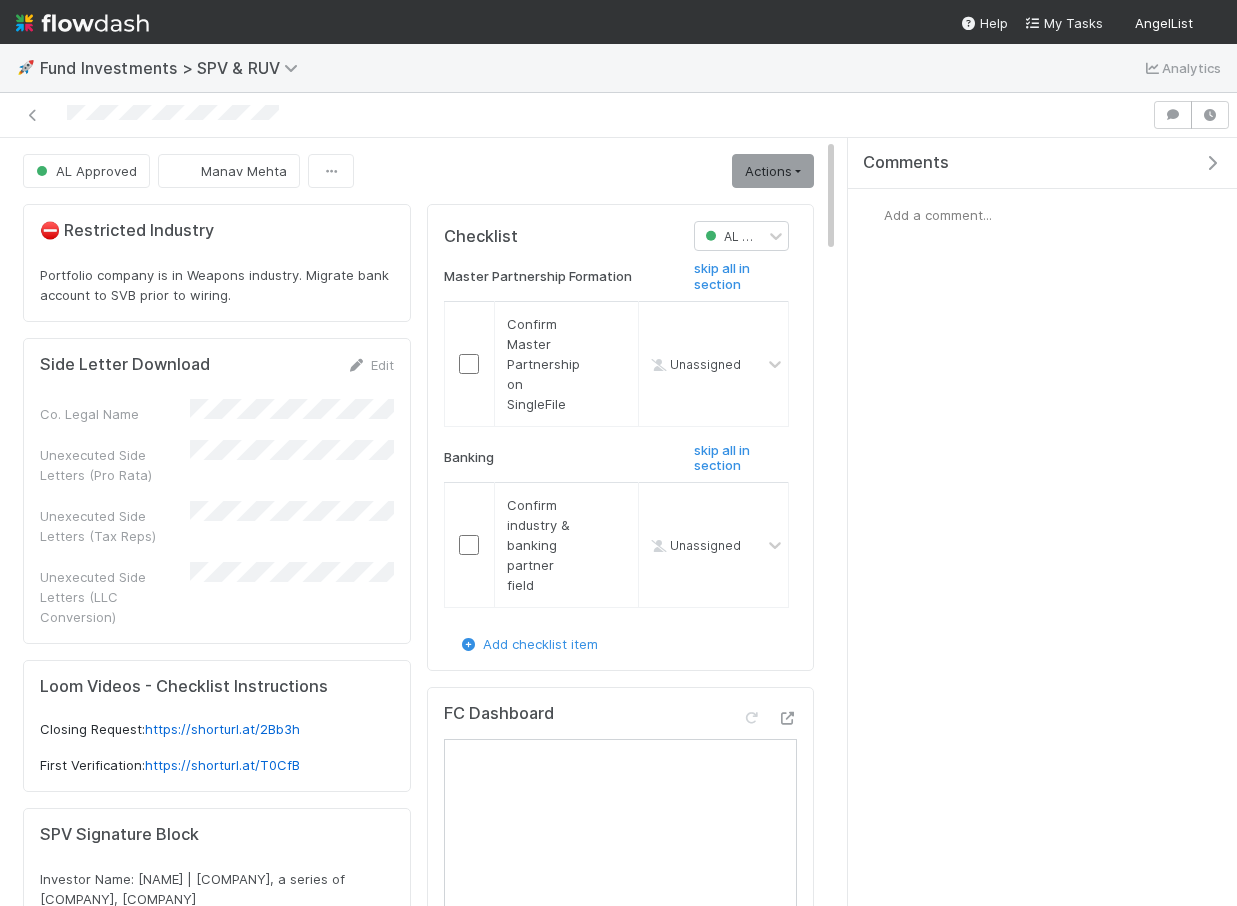click at bounding box center (82, 23) 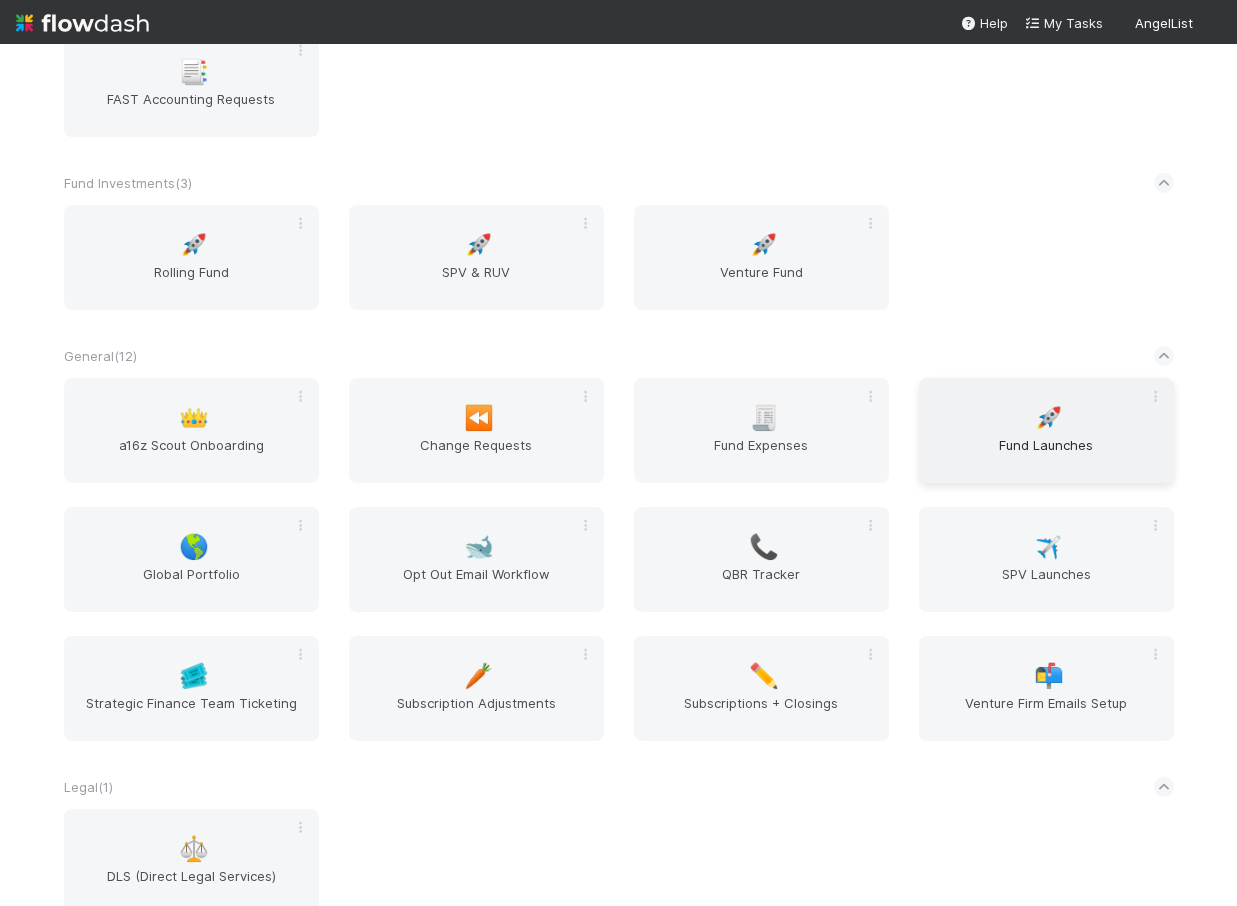 scroll, scrollTop: 672, scrollLeft: 0, axis: vertical 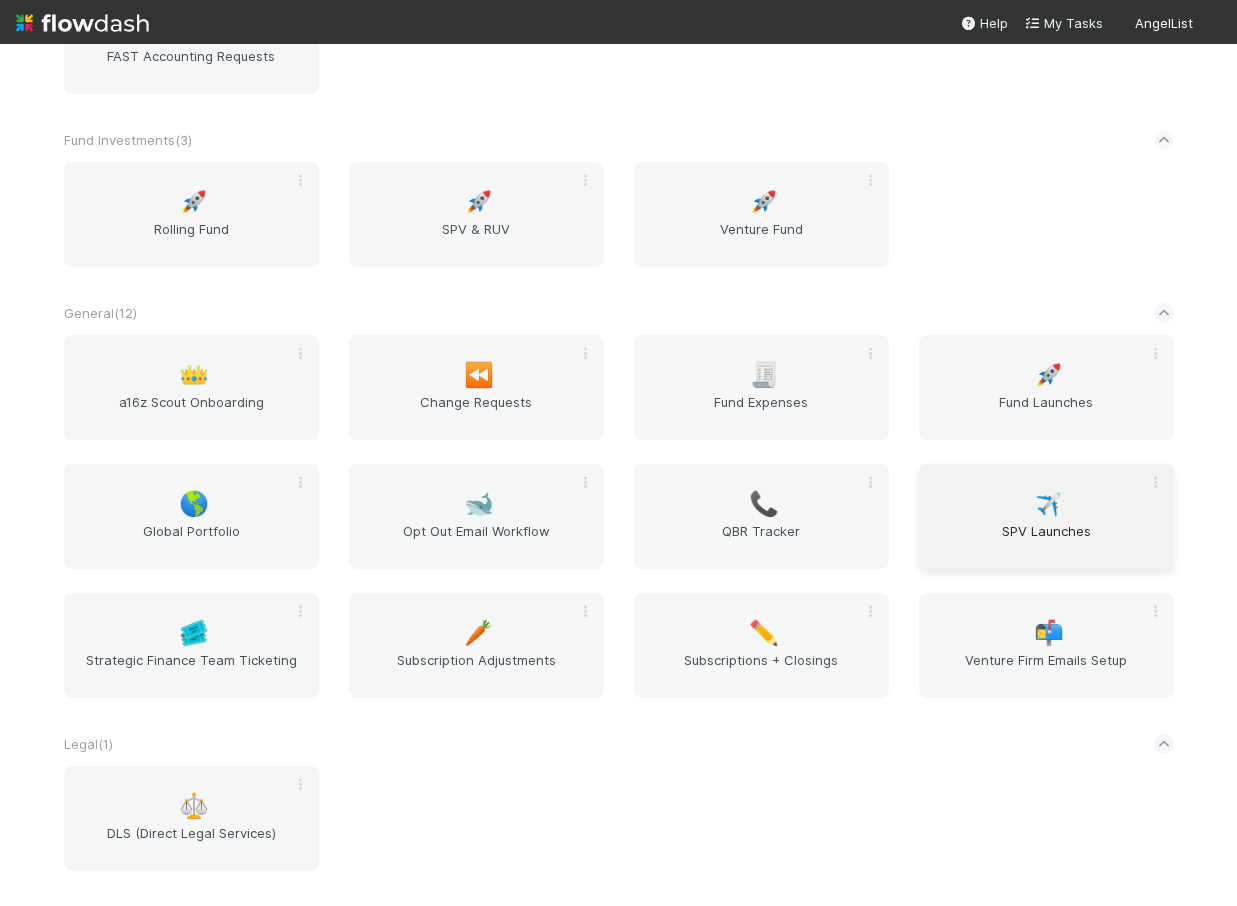 click on "✈️ SPV Launches" at bounding box center [1046, 516] 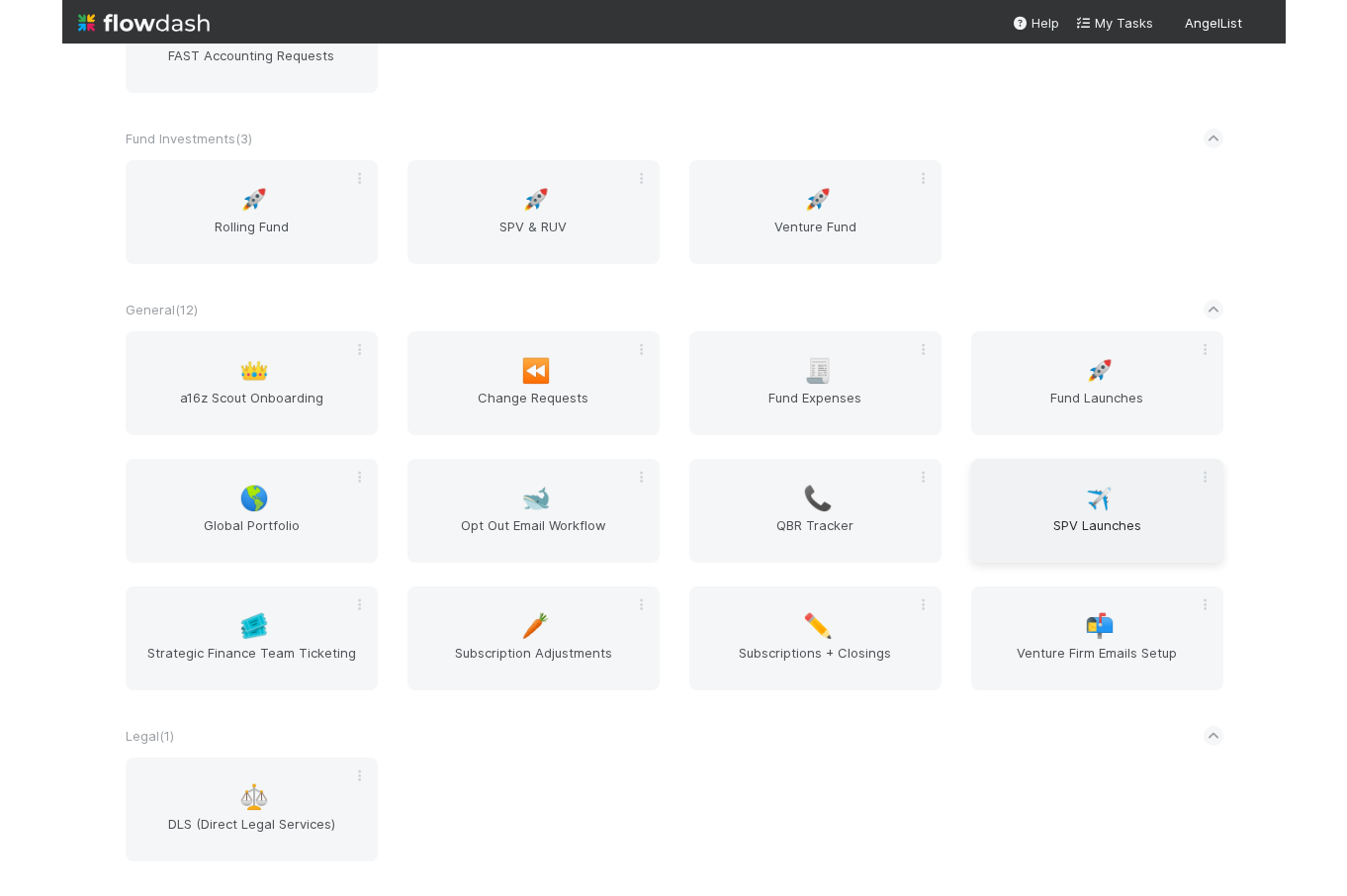 scroll, scrollTop: 0, scrollLeft: 0, axis: both 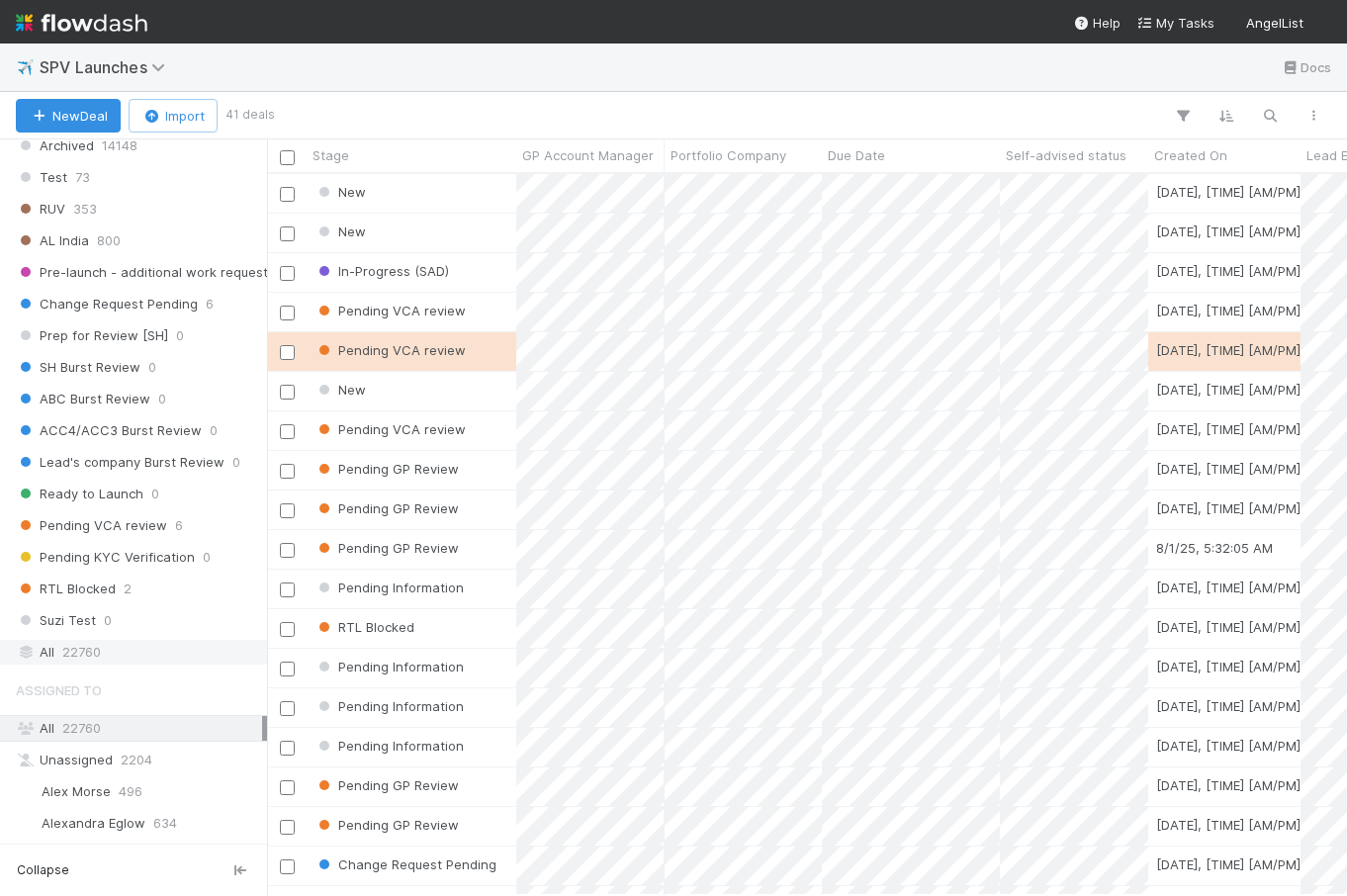 click on "All 22760" at bounding box center (138, 652) 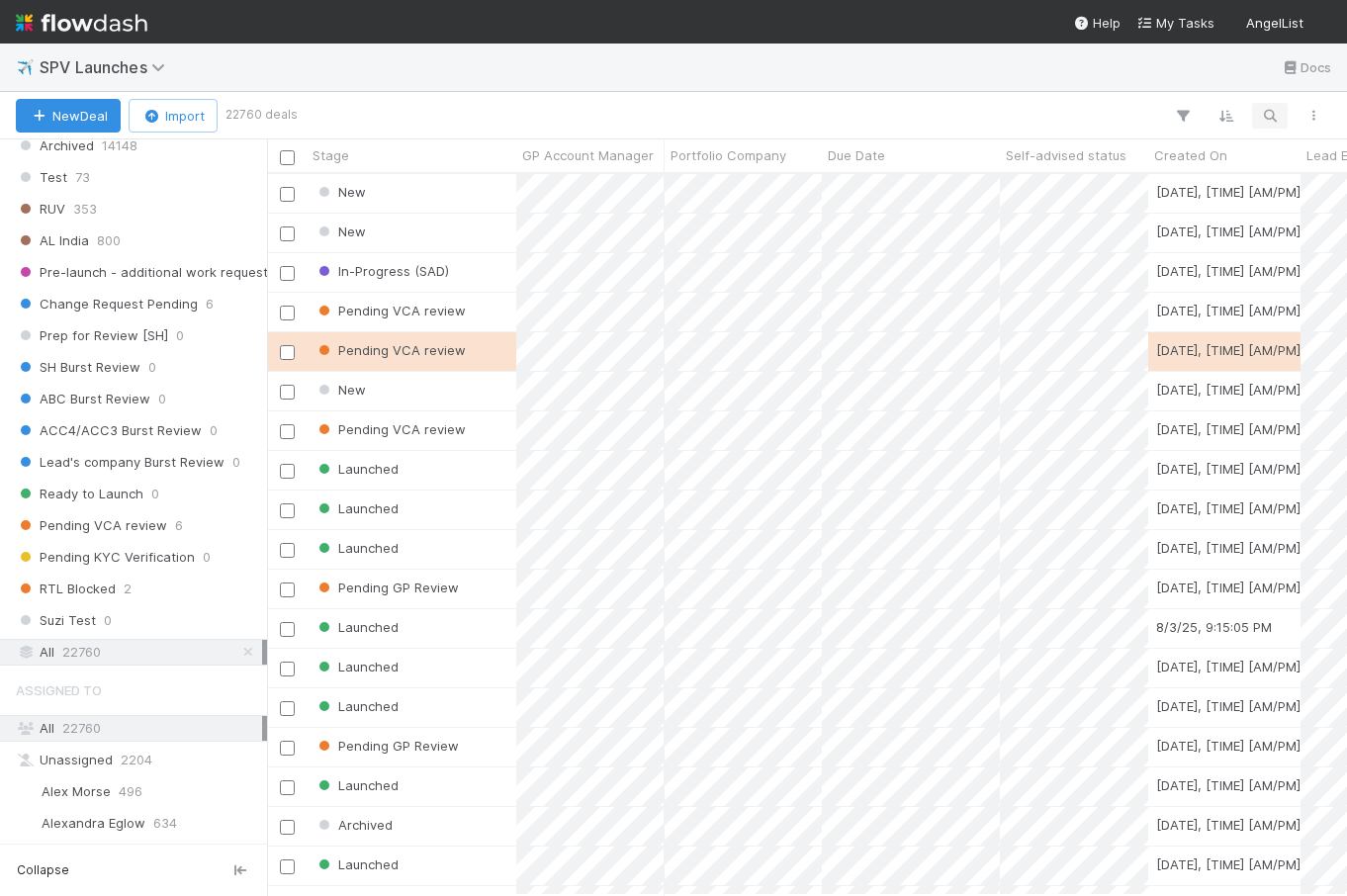 scroll, scrollTop: 0, scrollLeft: 1, axis: horizontal 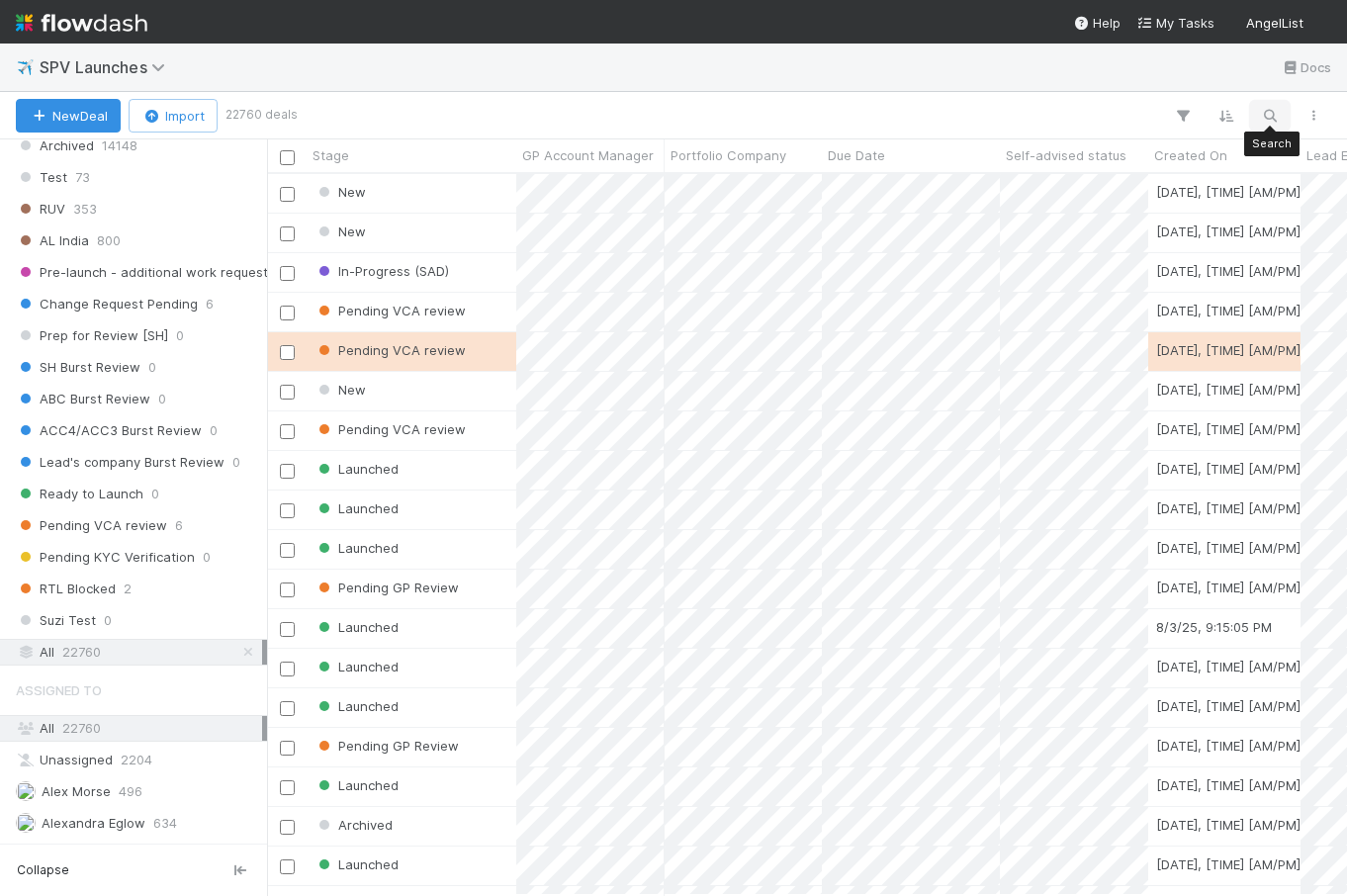 click at bounding box center [1270, 116] 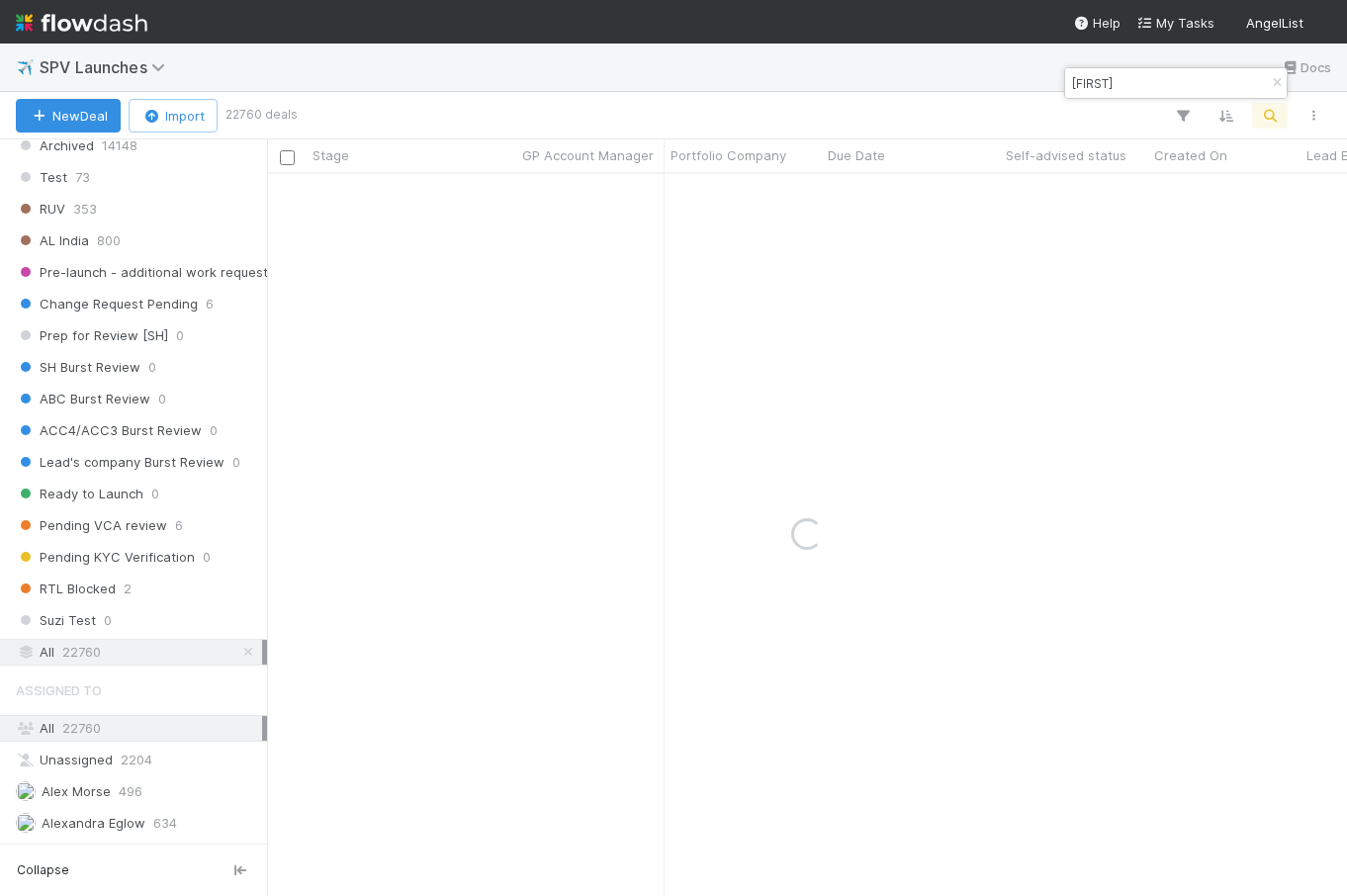 drag, startPoint x: 1184, startPoint y: 87, endPoint x: 1122, endPoint y: 103, distance: 64 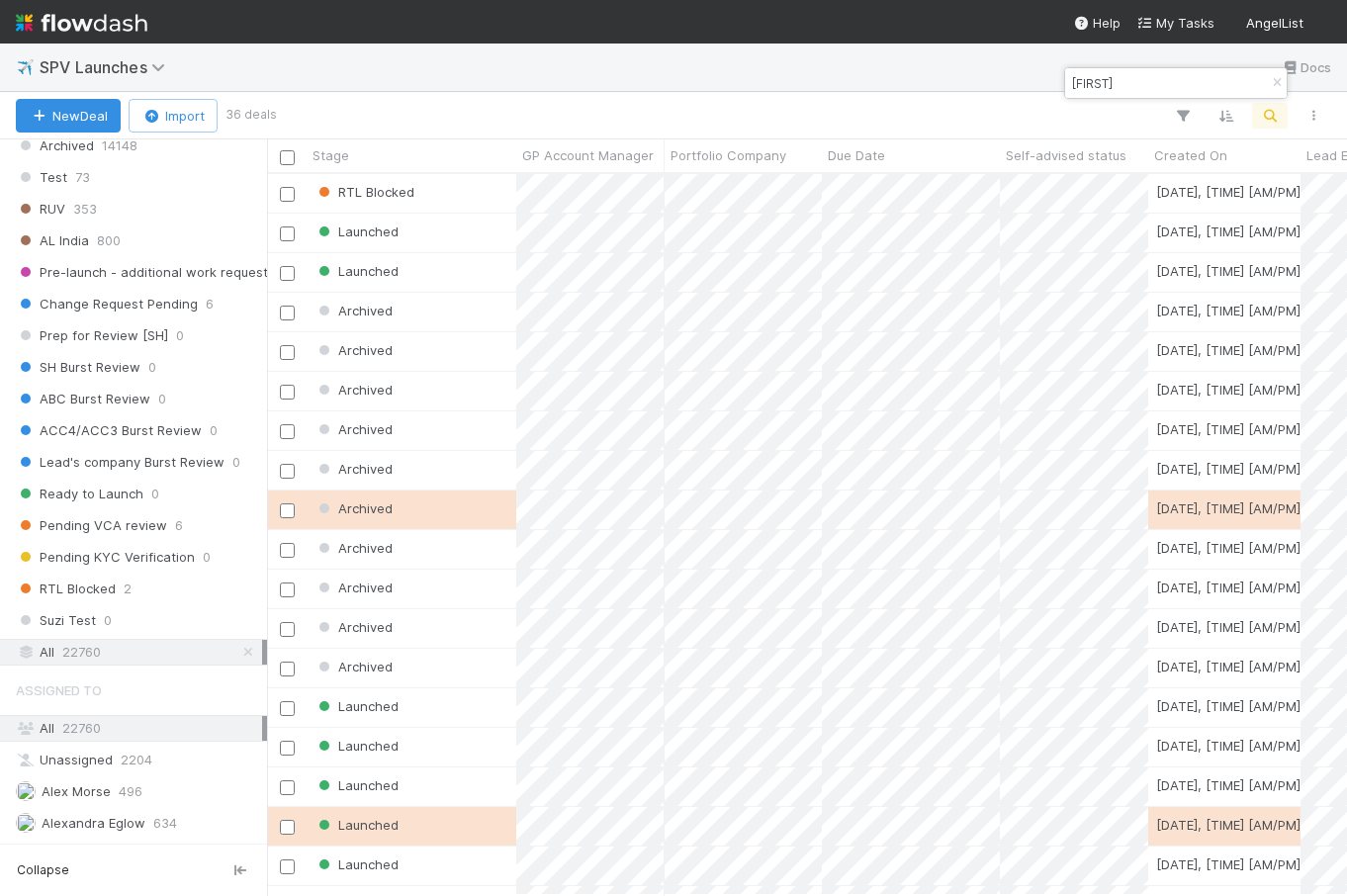scroll, scrollTop: 0, scrollLeft: 1, axis: horizontal 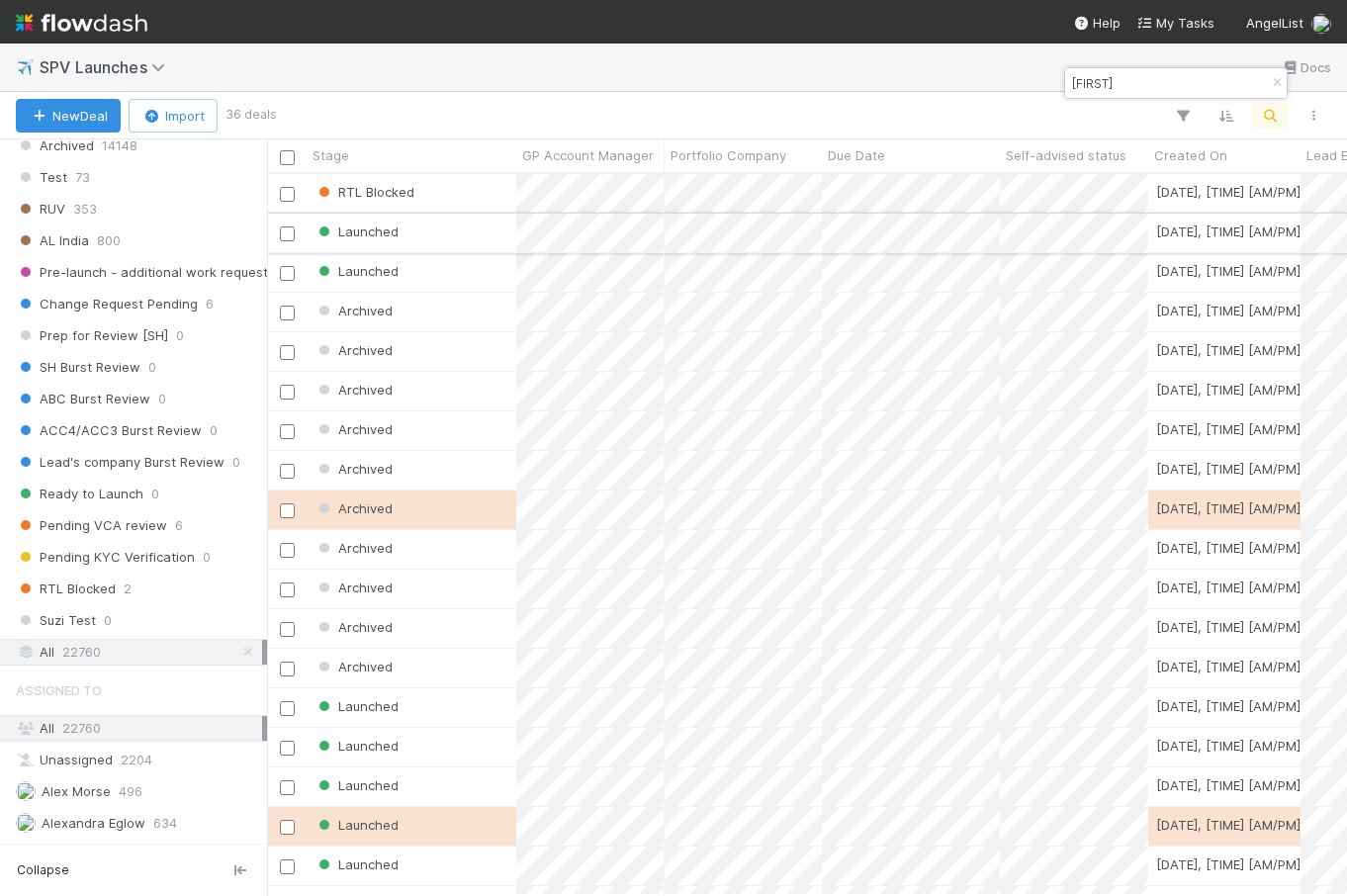 type on "hermeus" 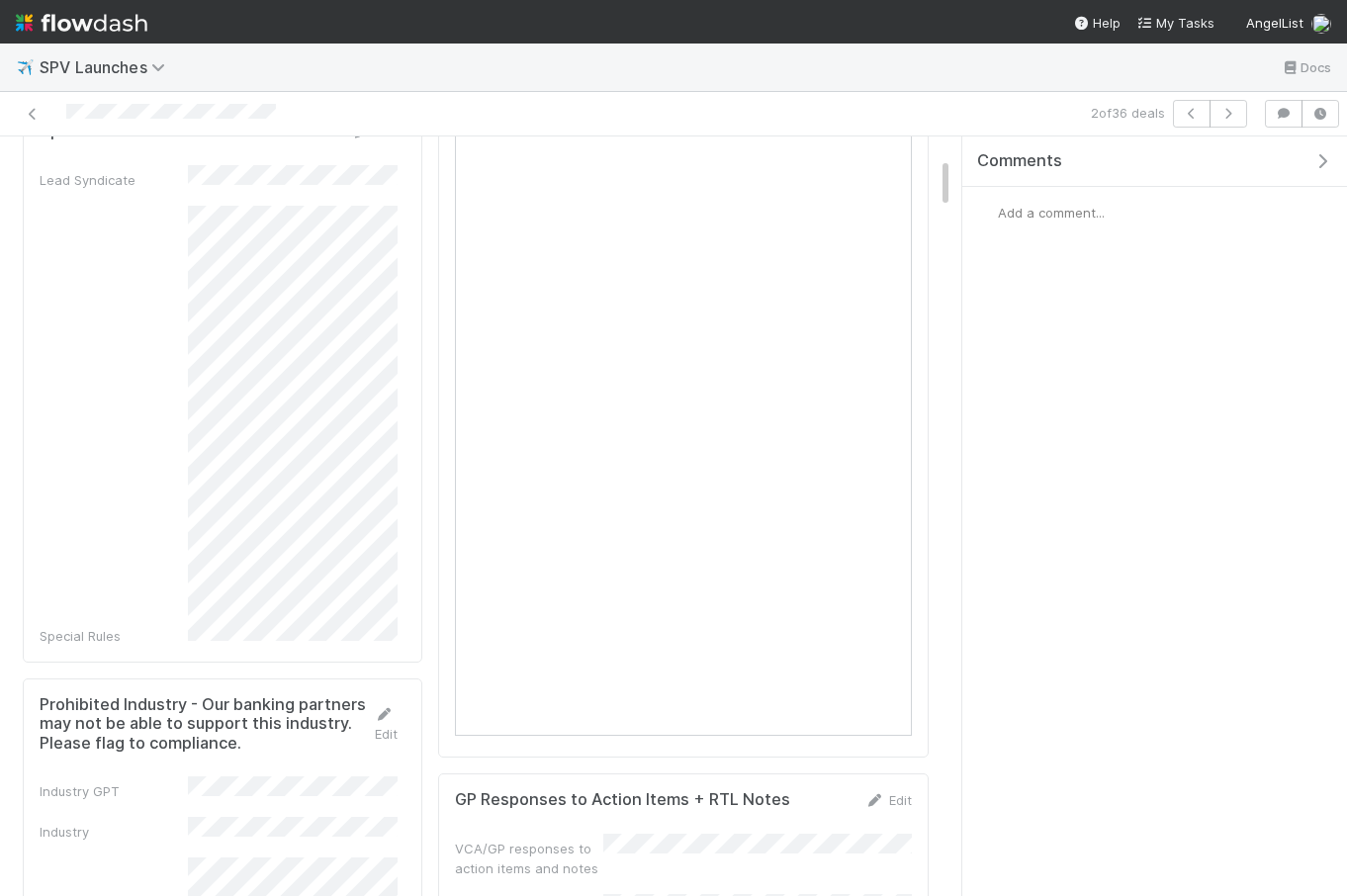 scroll, scrollTop: 286, scrollLeft: 0, axis: vertical 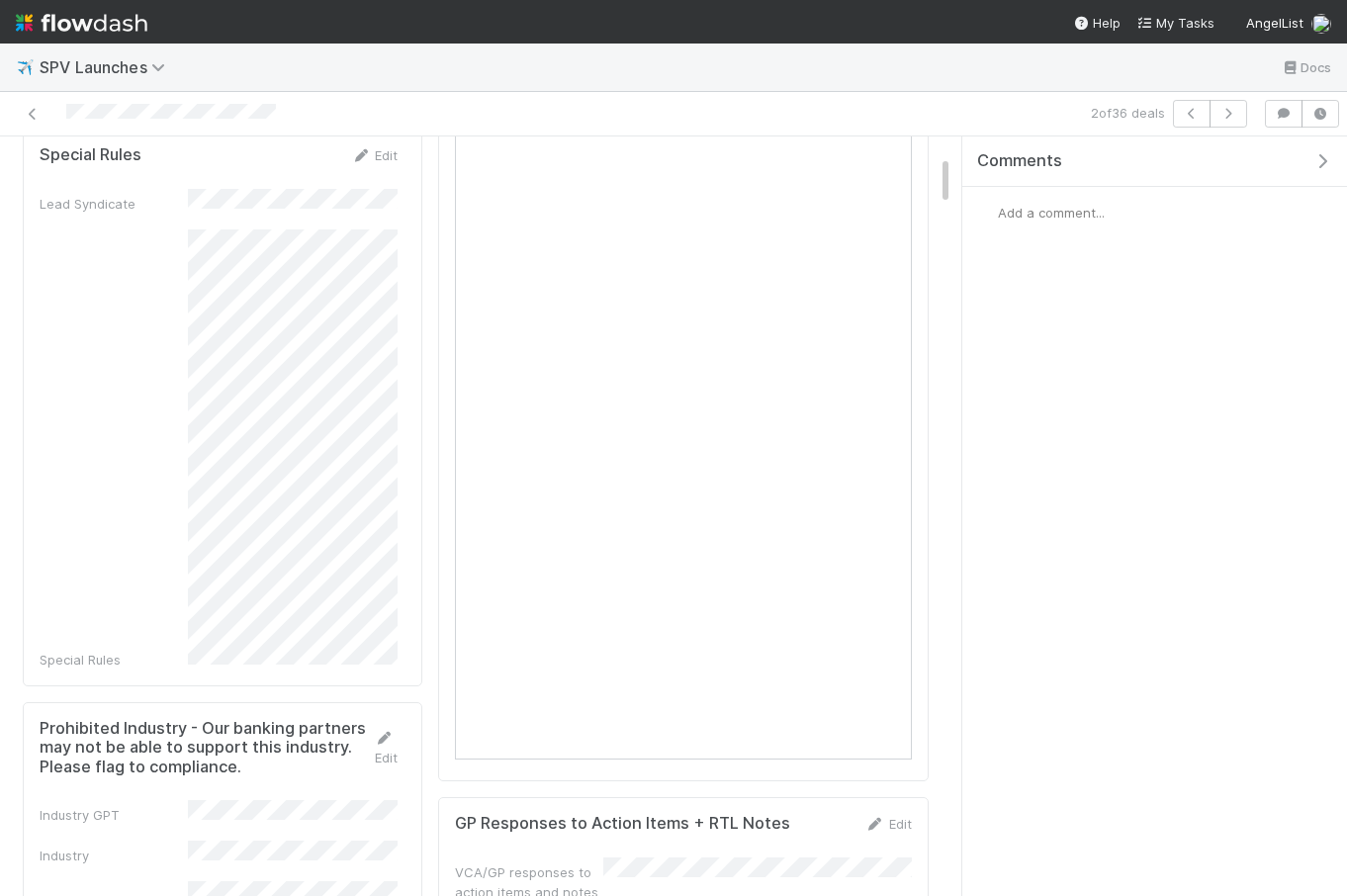 click on "Comments   Add a comment..." at bounding box center (1154, 516) 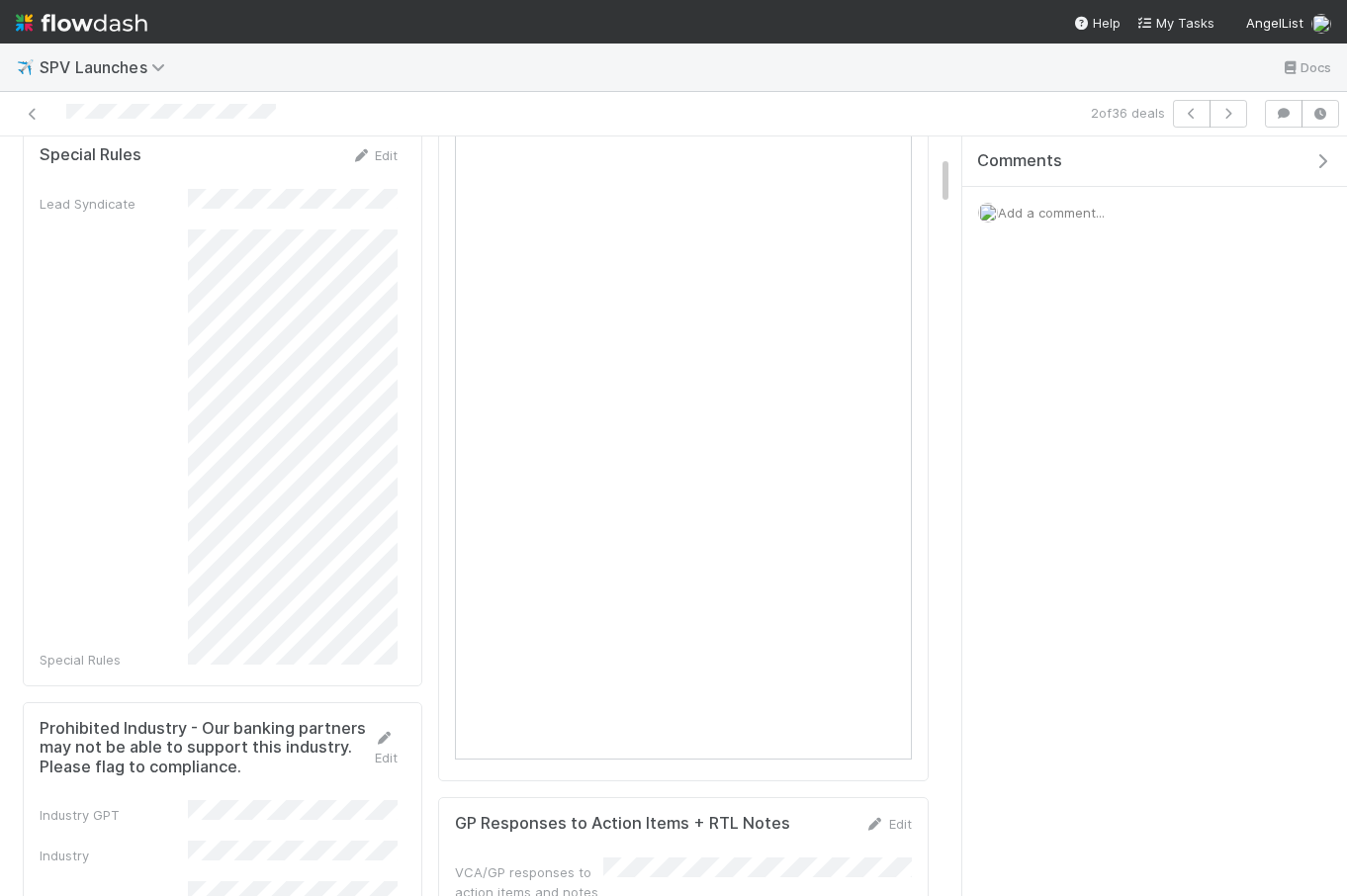 click on "Comments   Add a comment..." at bounding box center [1154, 516] 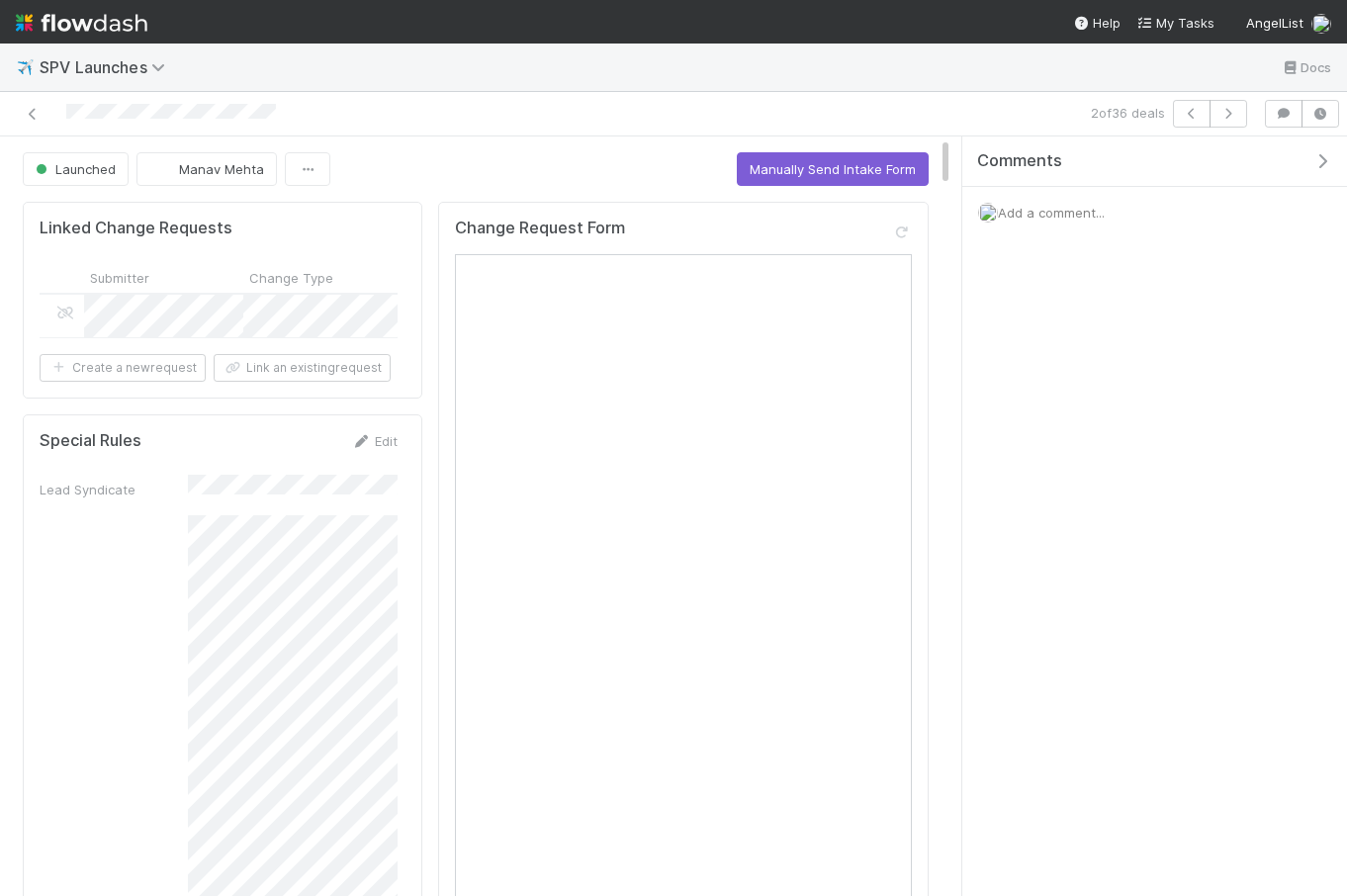 click on "Comments   Add a comment..." at bounding box center (1154, 516) 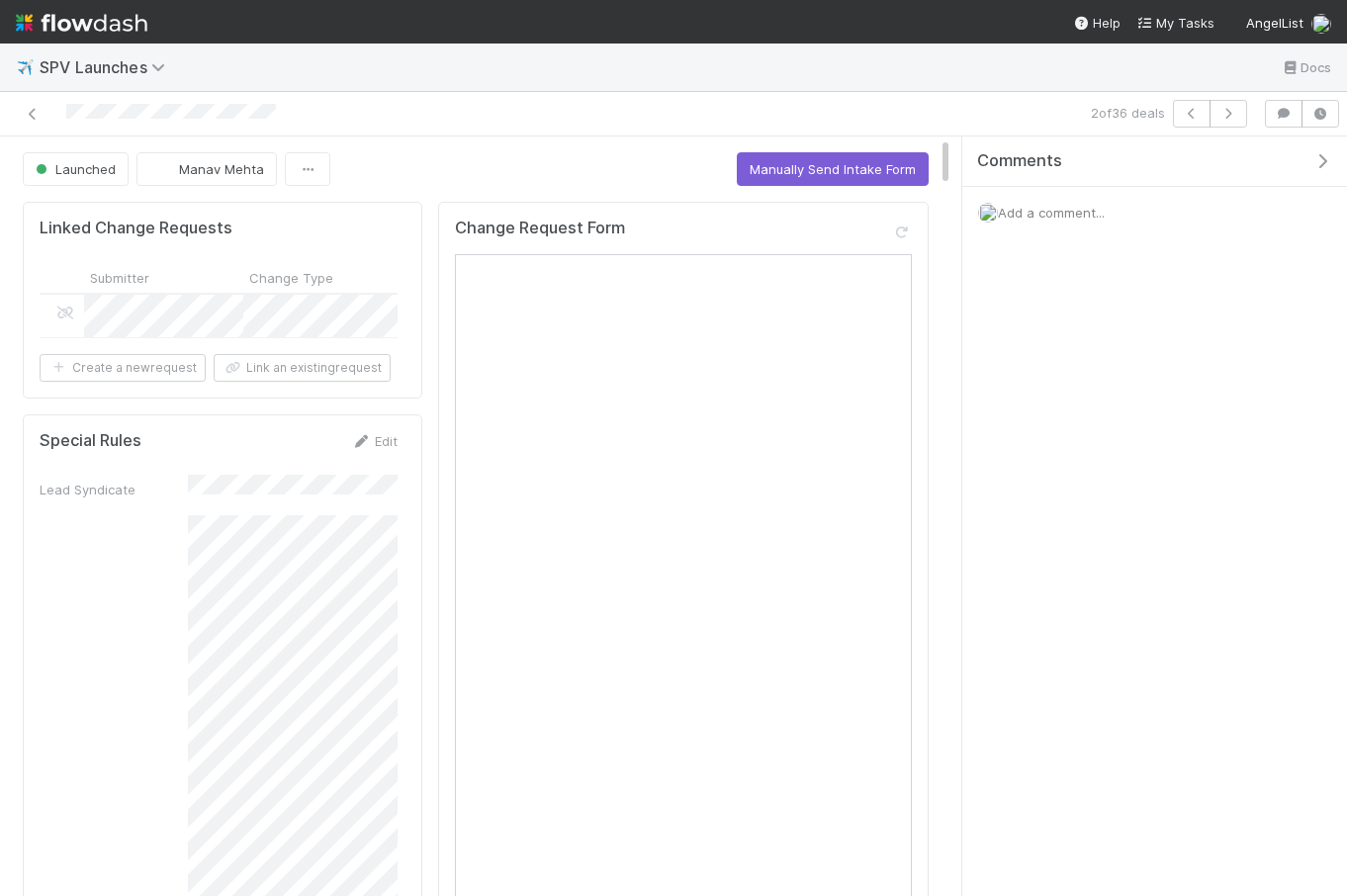 click on "Comments   Add a comment..." at bounding box center [1154, 516] 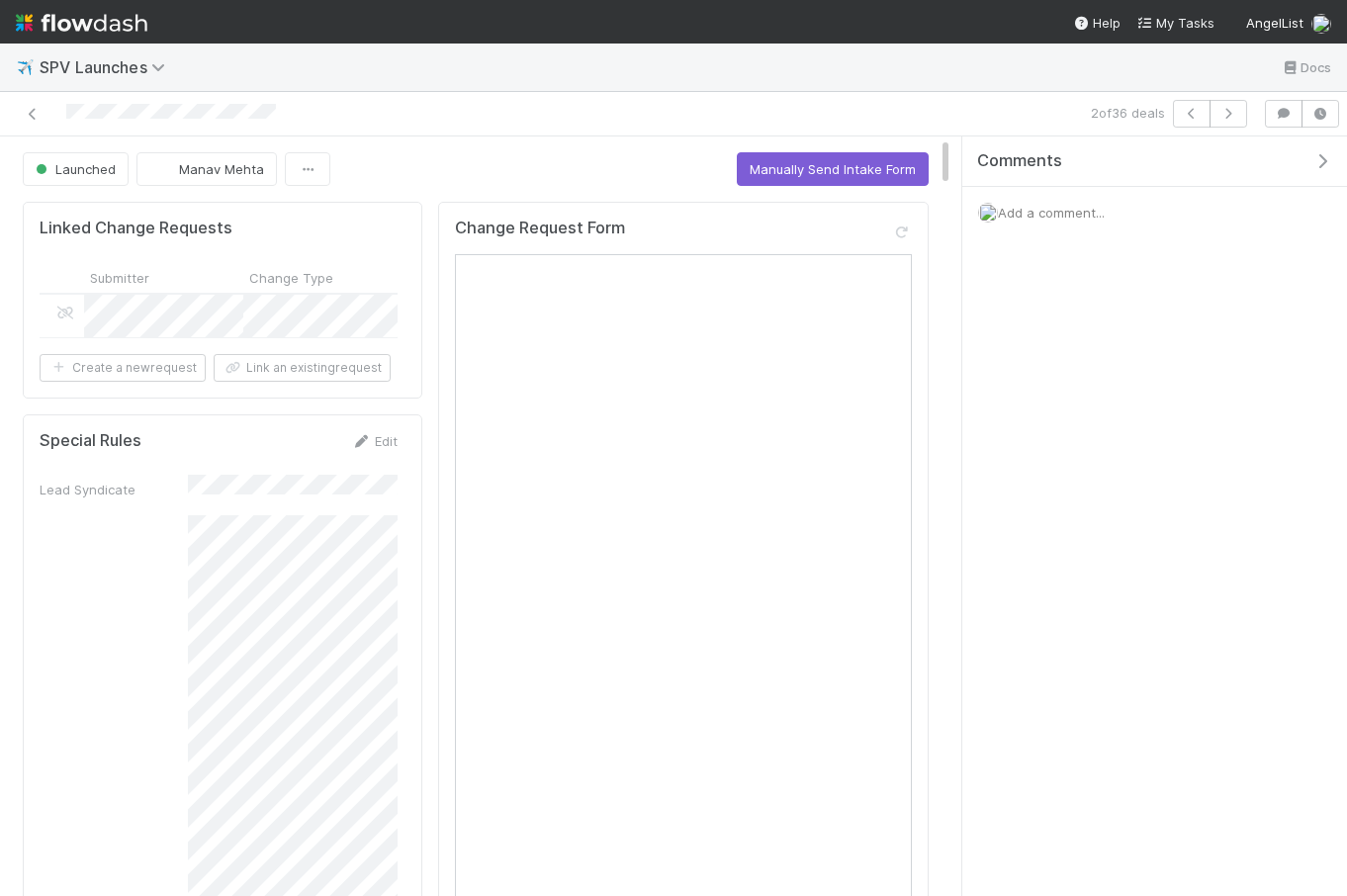 click on "Comments   Add a comment..." at bounding box center [1154, 516] 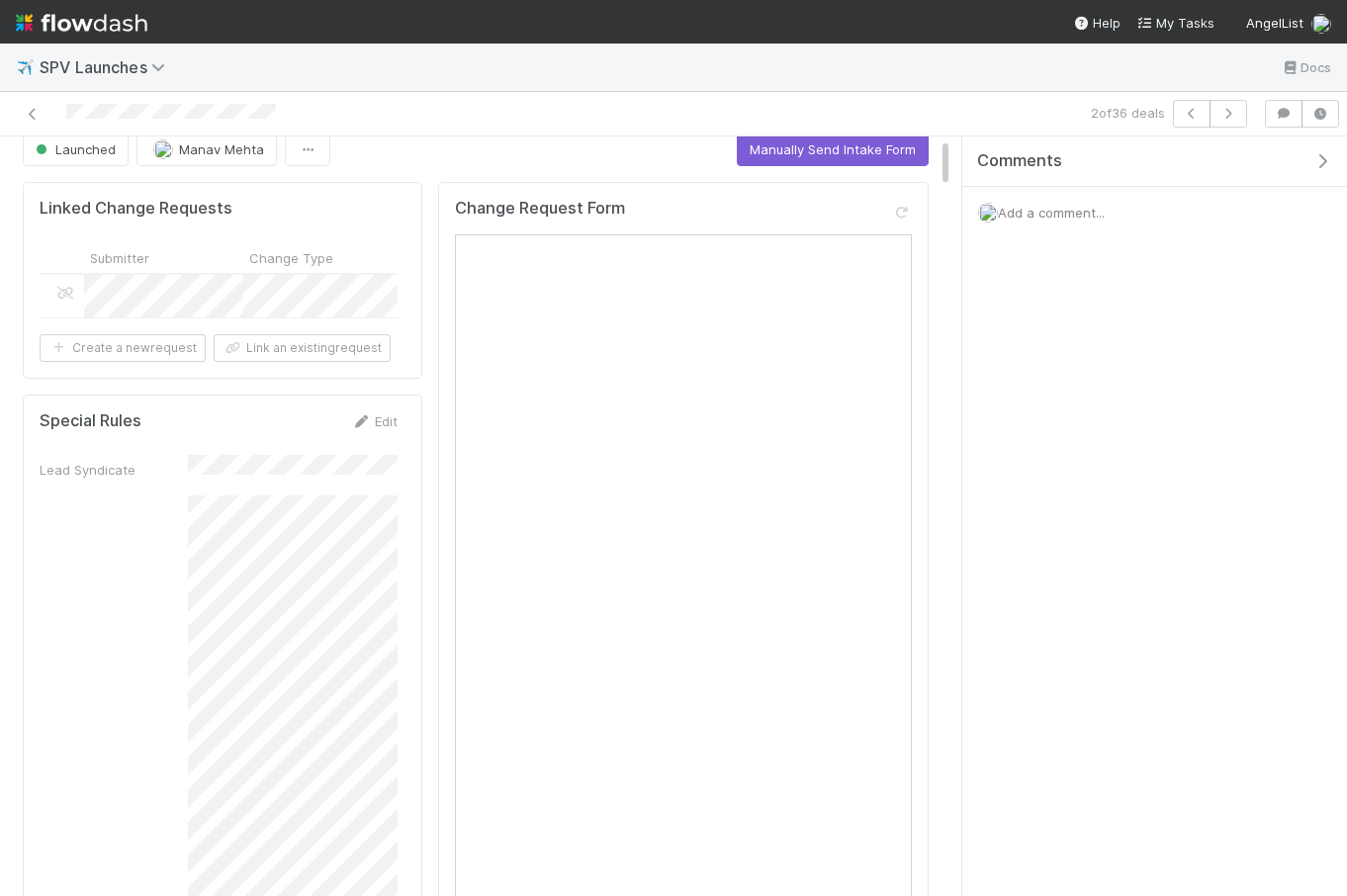 scroll, scrollTop: 0, scrollLeft: 0, axis: both 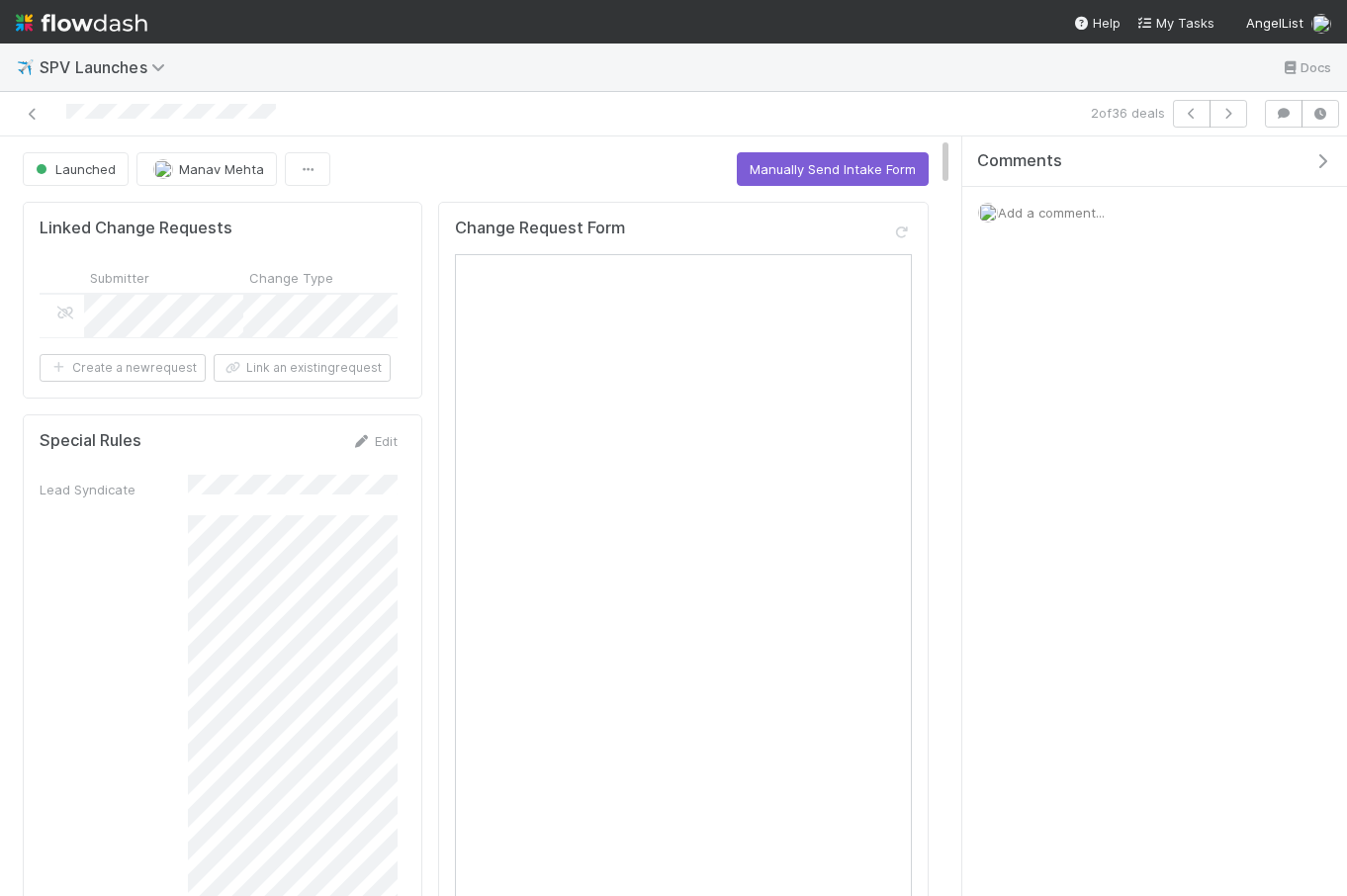 click on "Comments   Add a comment..." at bounding box center [1154, 516] 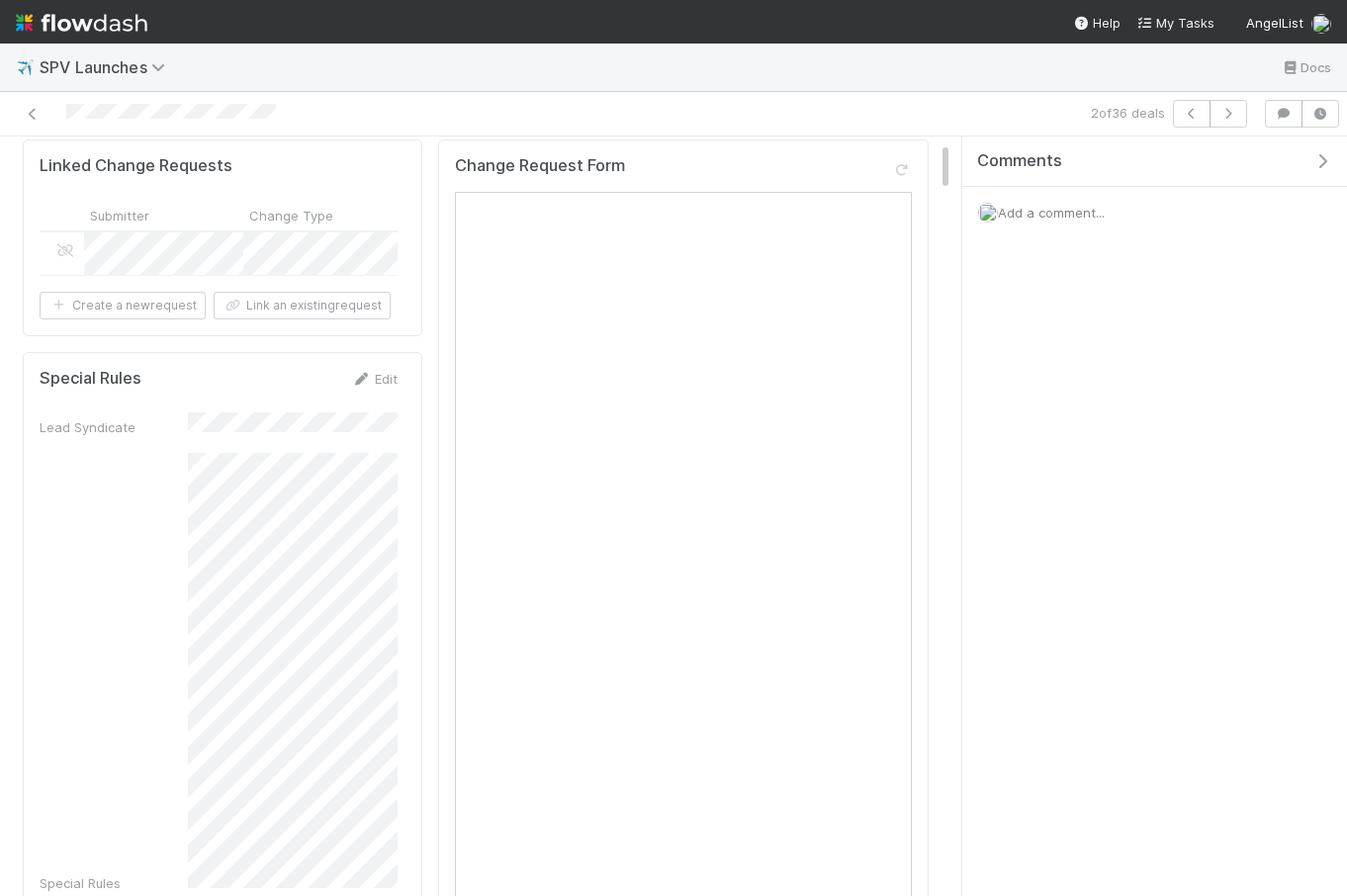 scroll, scrollTop: 77, scrollLeft: 0, axis: vertical 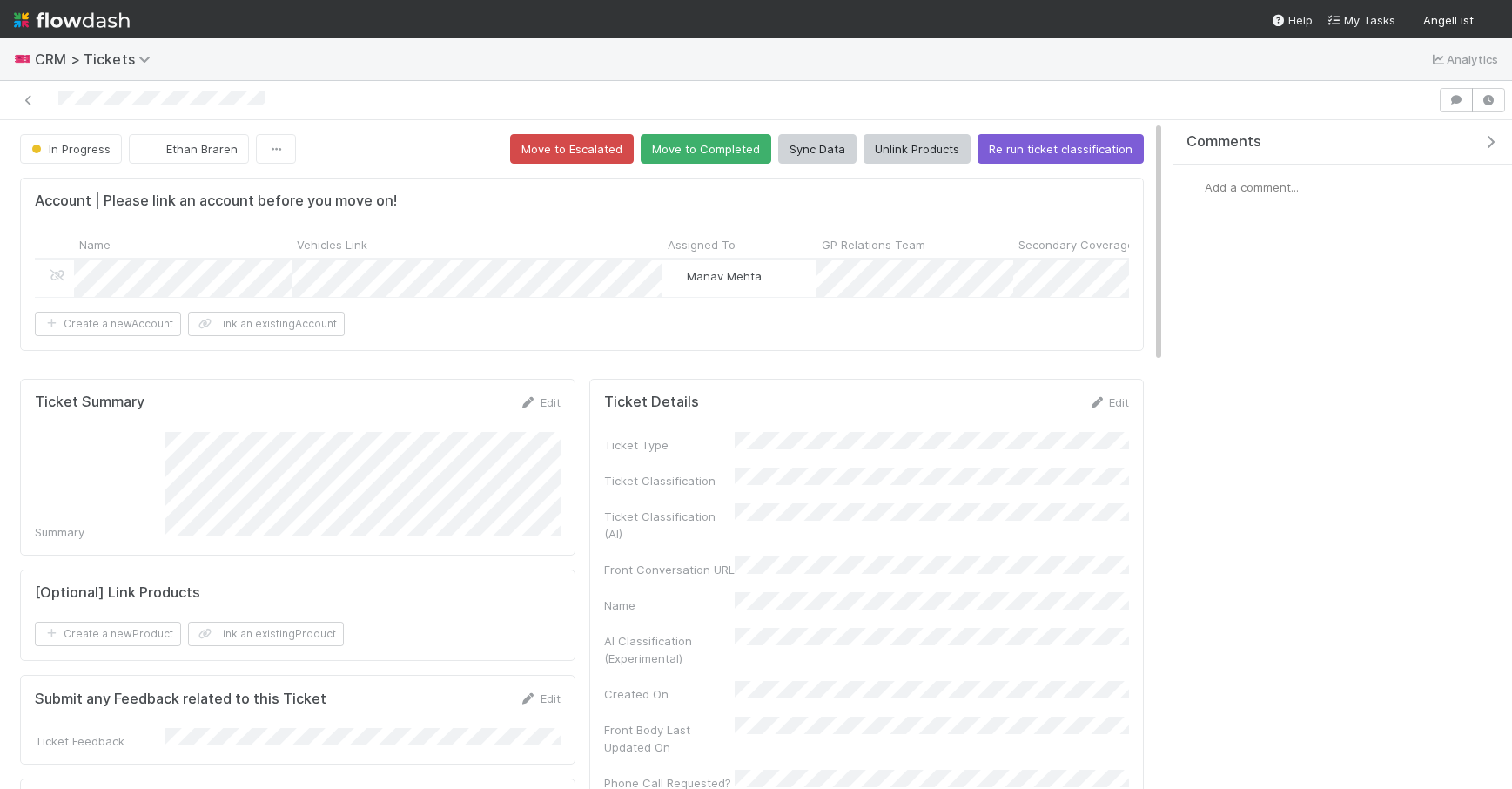 click at bounding box center (71, 20) 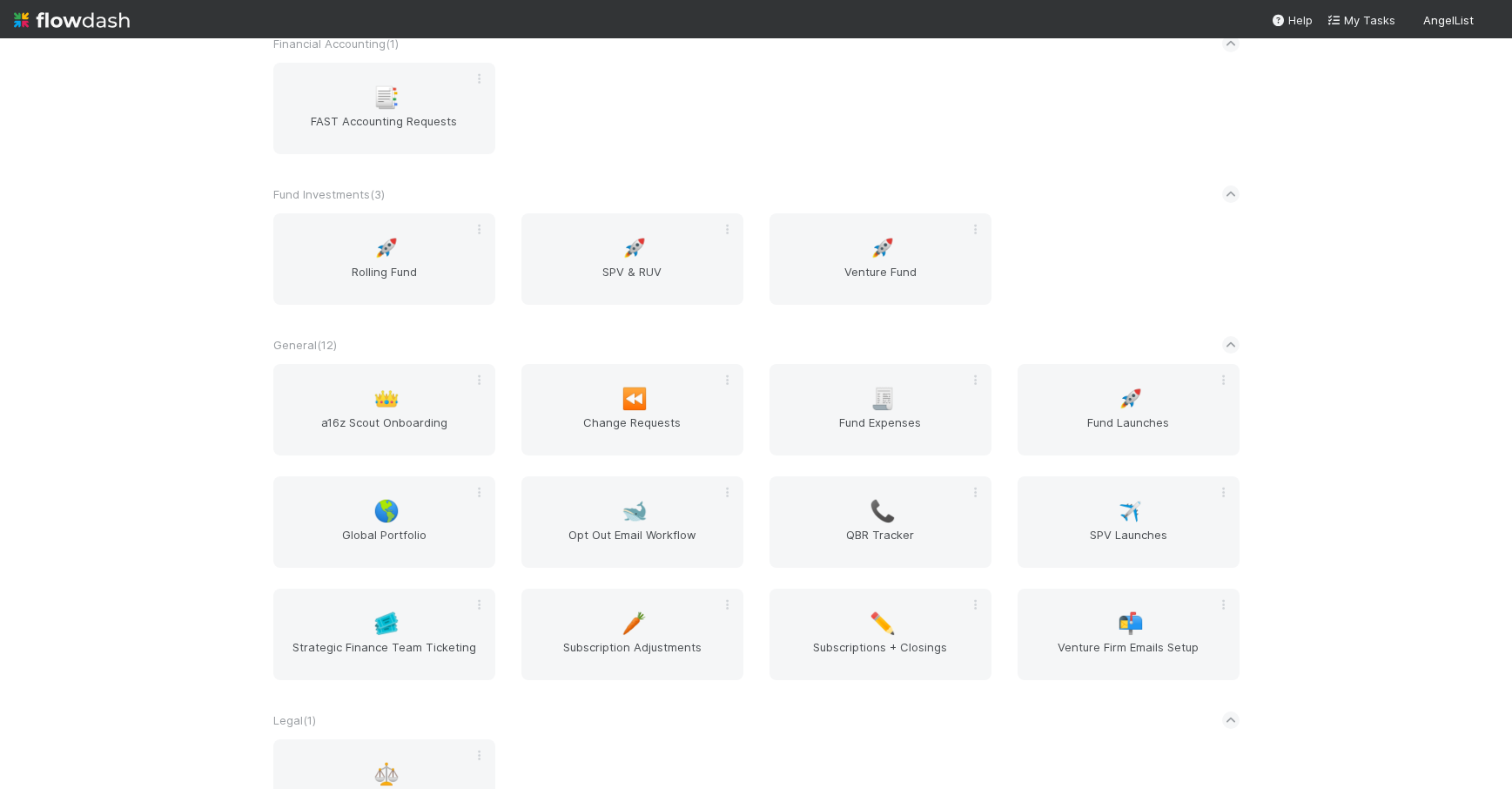 scroll, scrollTop: 511, scrollLeft: 0, axis: vertical 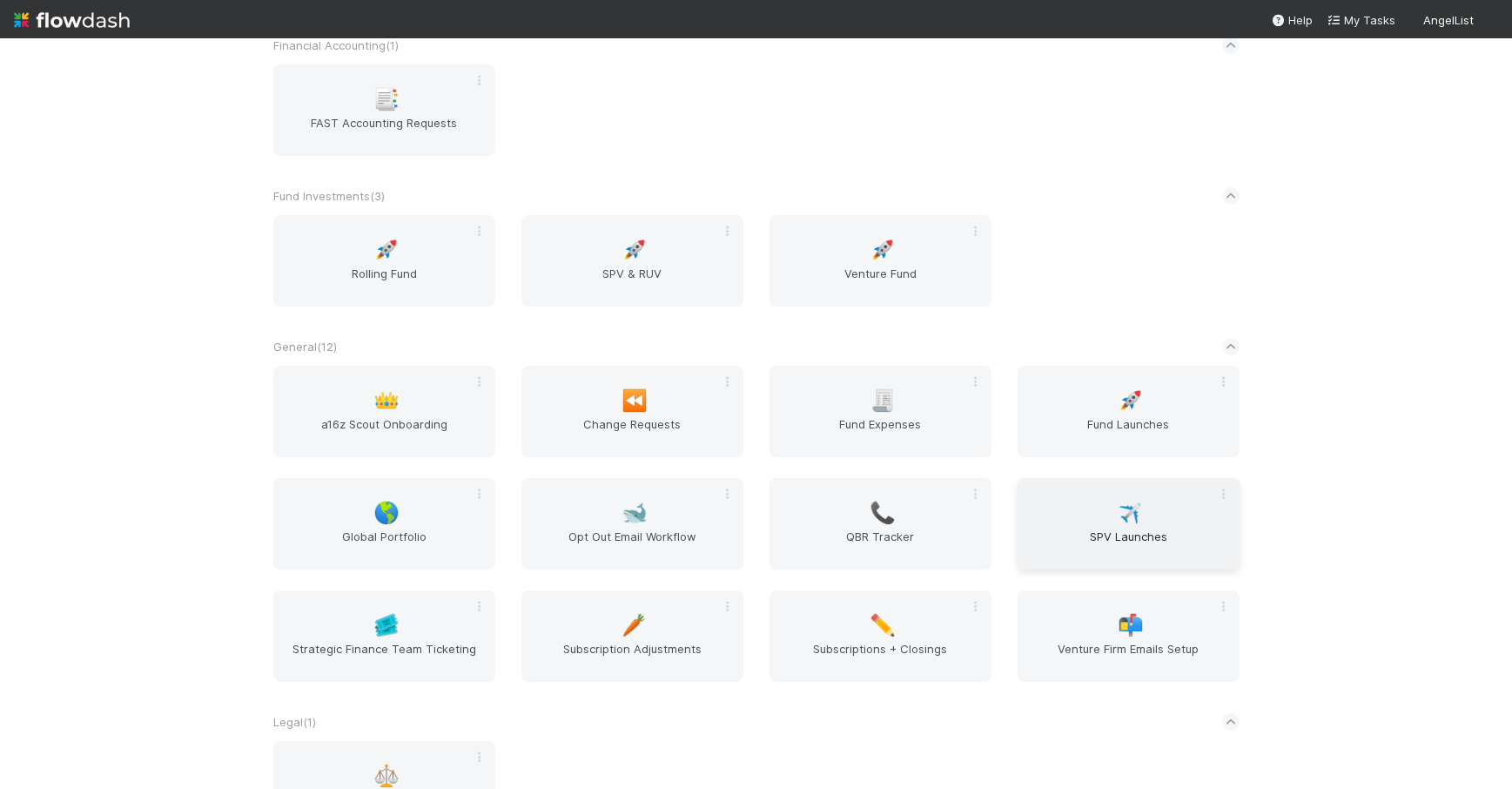 click on "✈️ SPV Launches" at bounding box center [1128, 523] 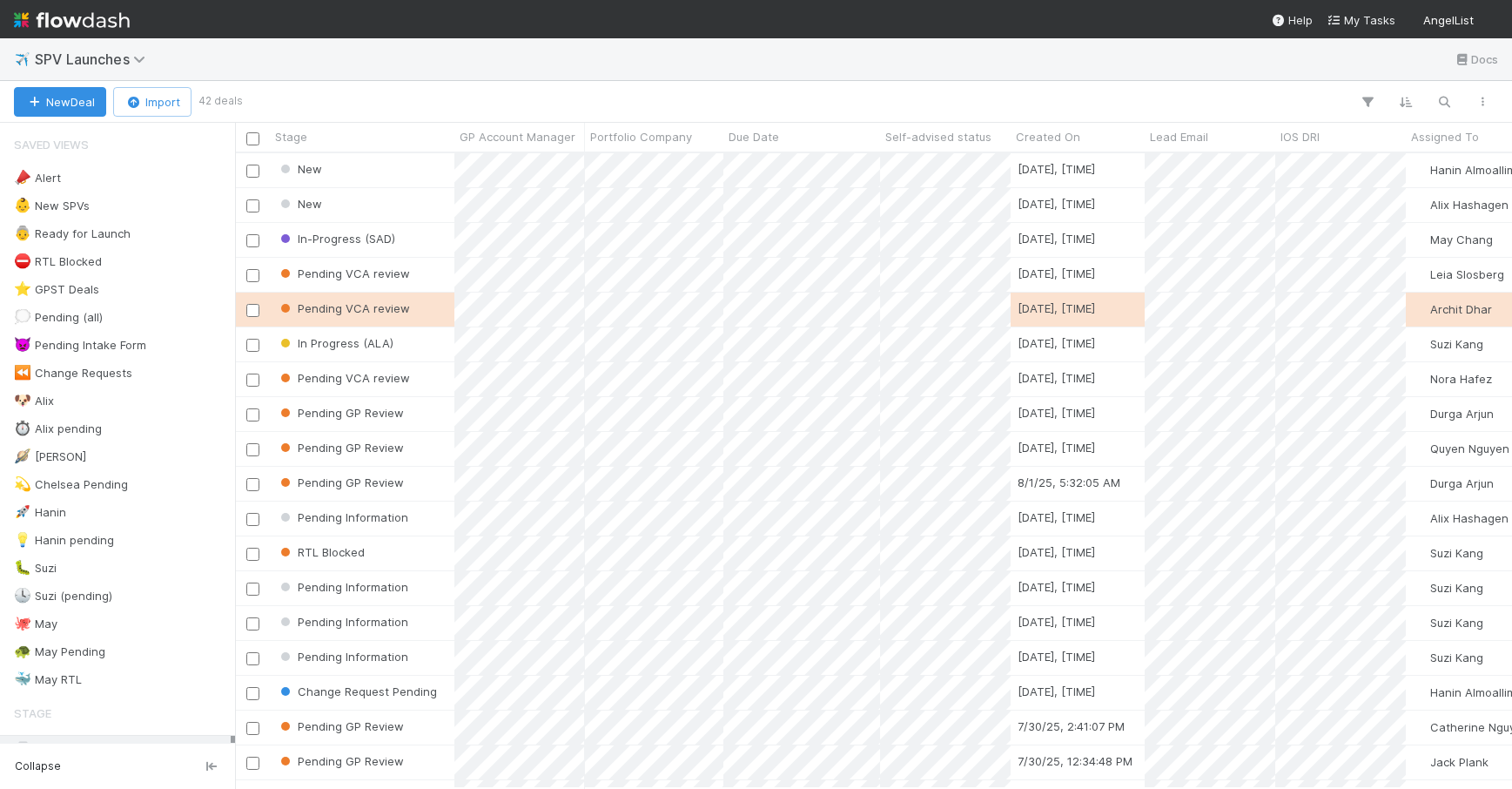 scroll, scrollTop: 0, scrollLeft: 1, axis: horizontal 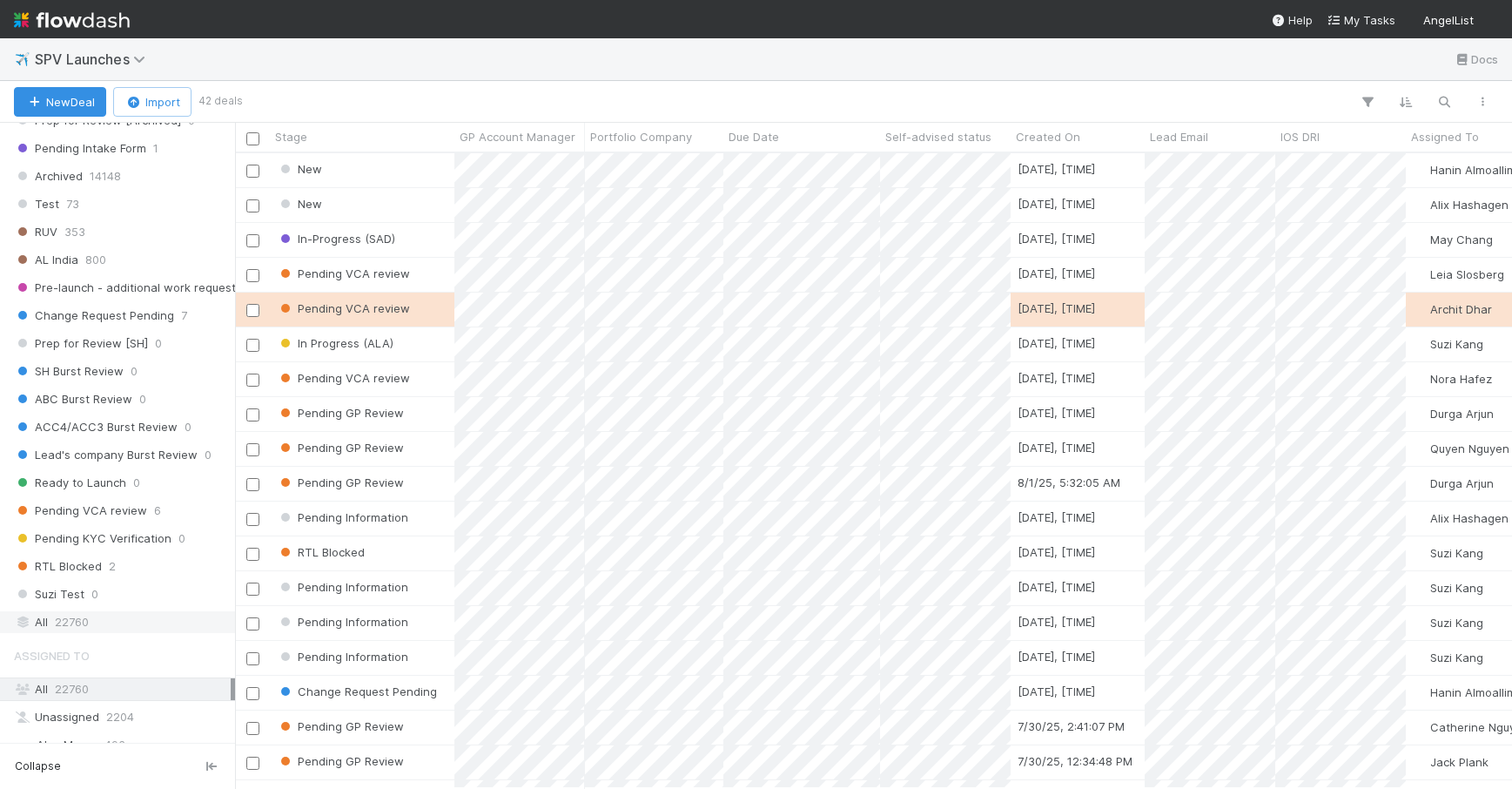 click on "22760" at bounding box center (71, 622) 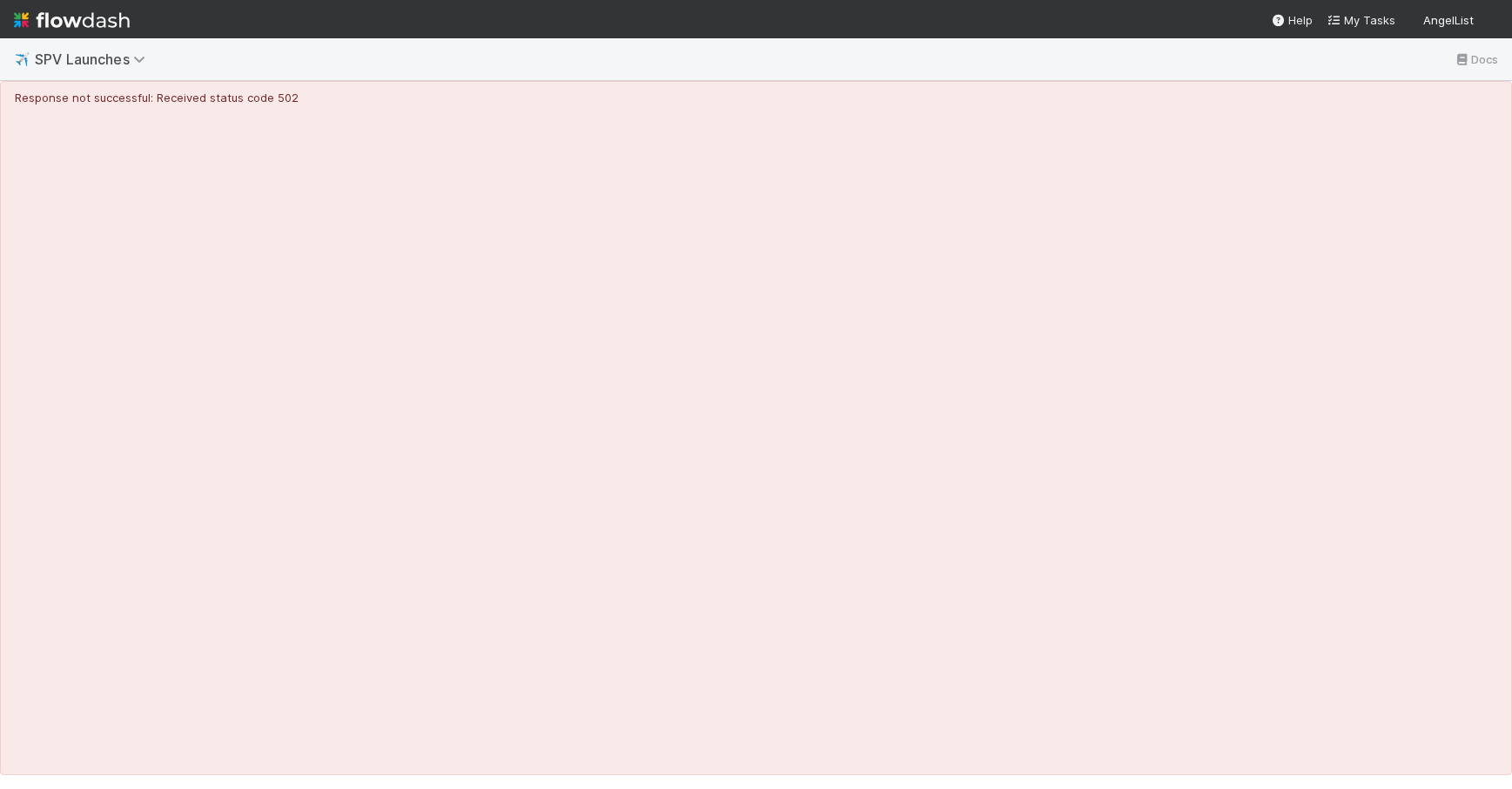 click on "✈️ SPV Launches  Docs" at bounding box center [756, 59] 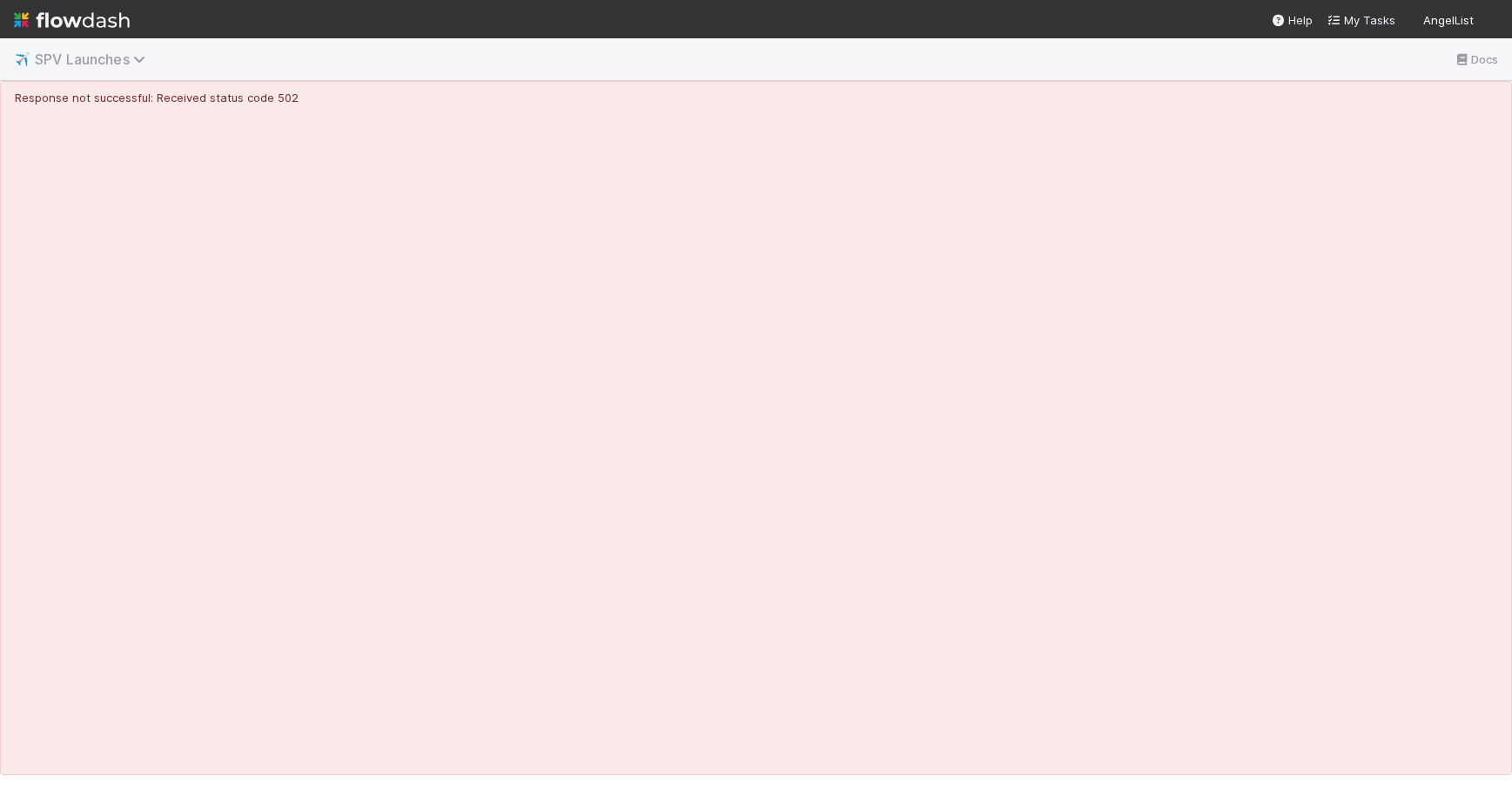 click on "SPV Launches" at bounding box center [94, 59] 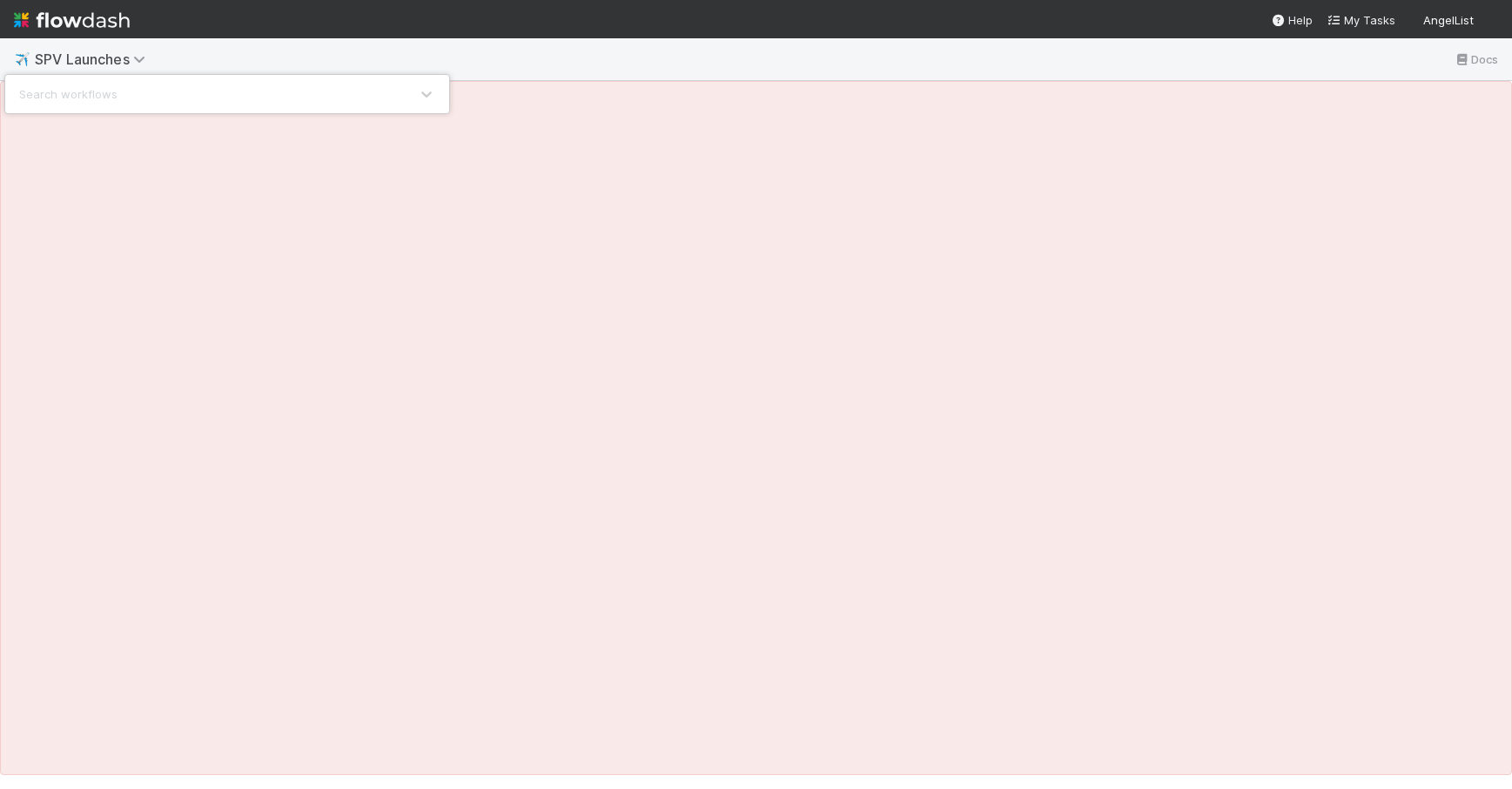 click on "Search workflows" at bounding box center [756, 394] 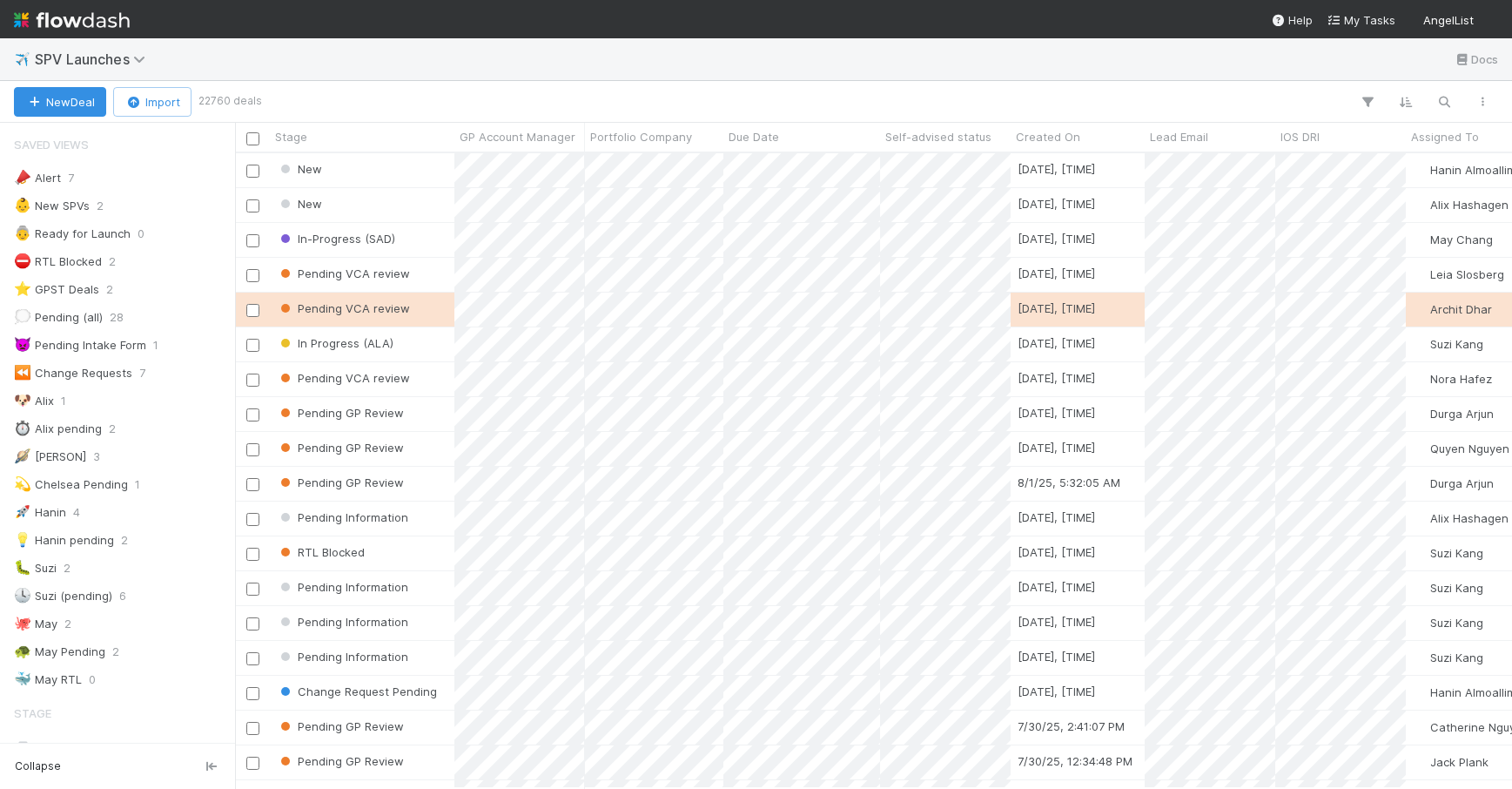 scroll, scrollTop: 0, scrollLeft: 1, axis: horizontal 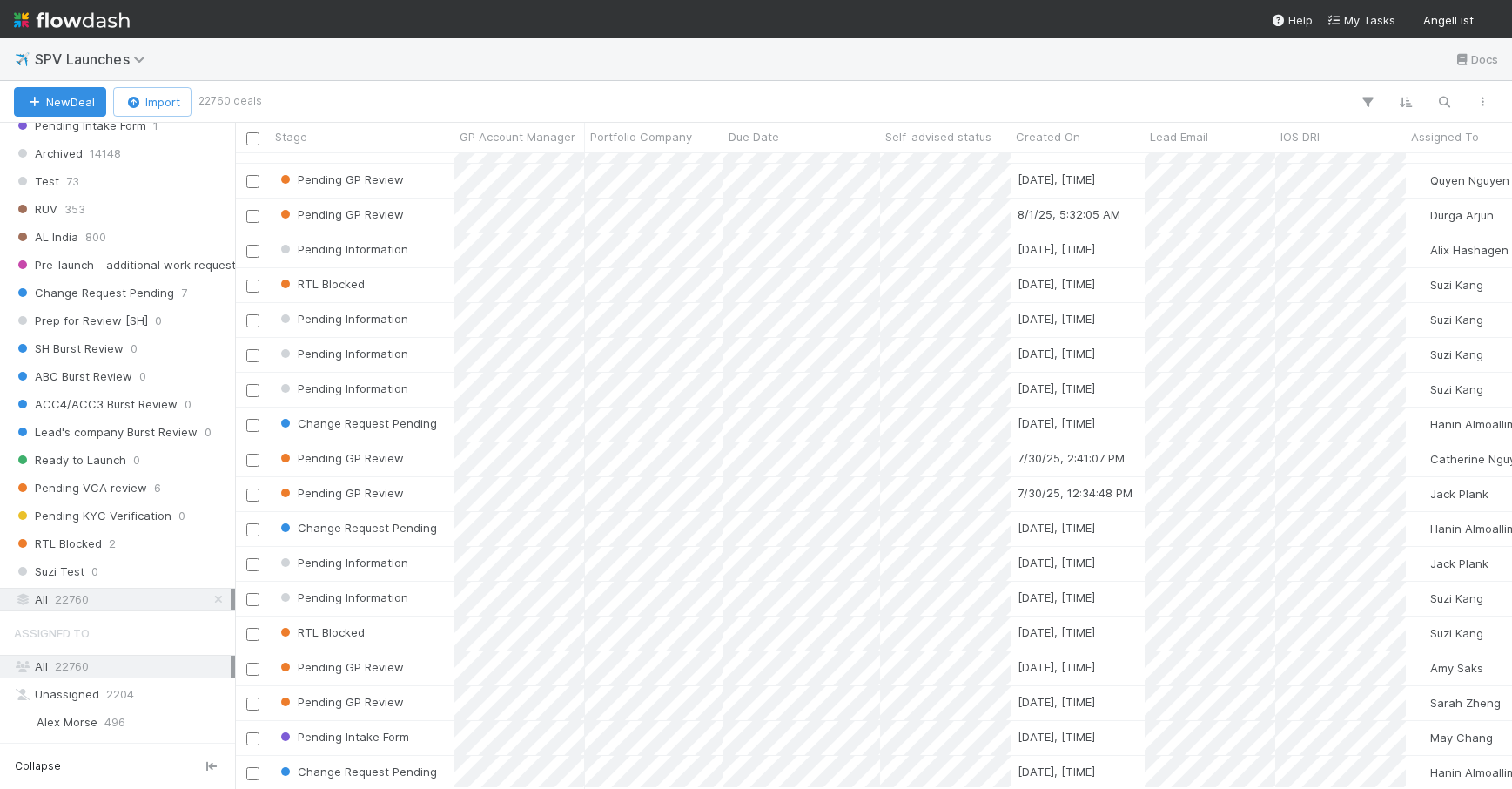click on "All 22760" at bounding box center [122, 599] 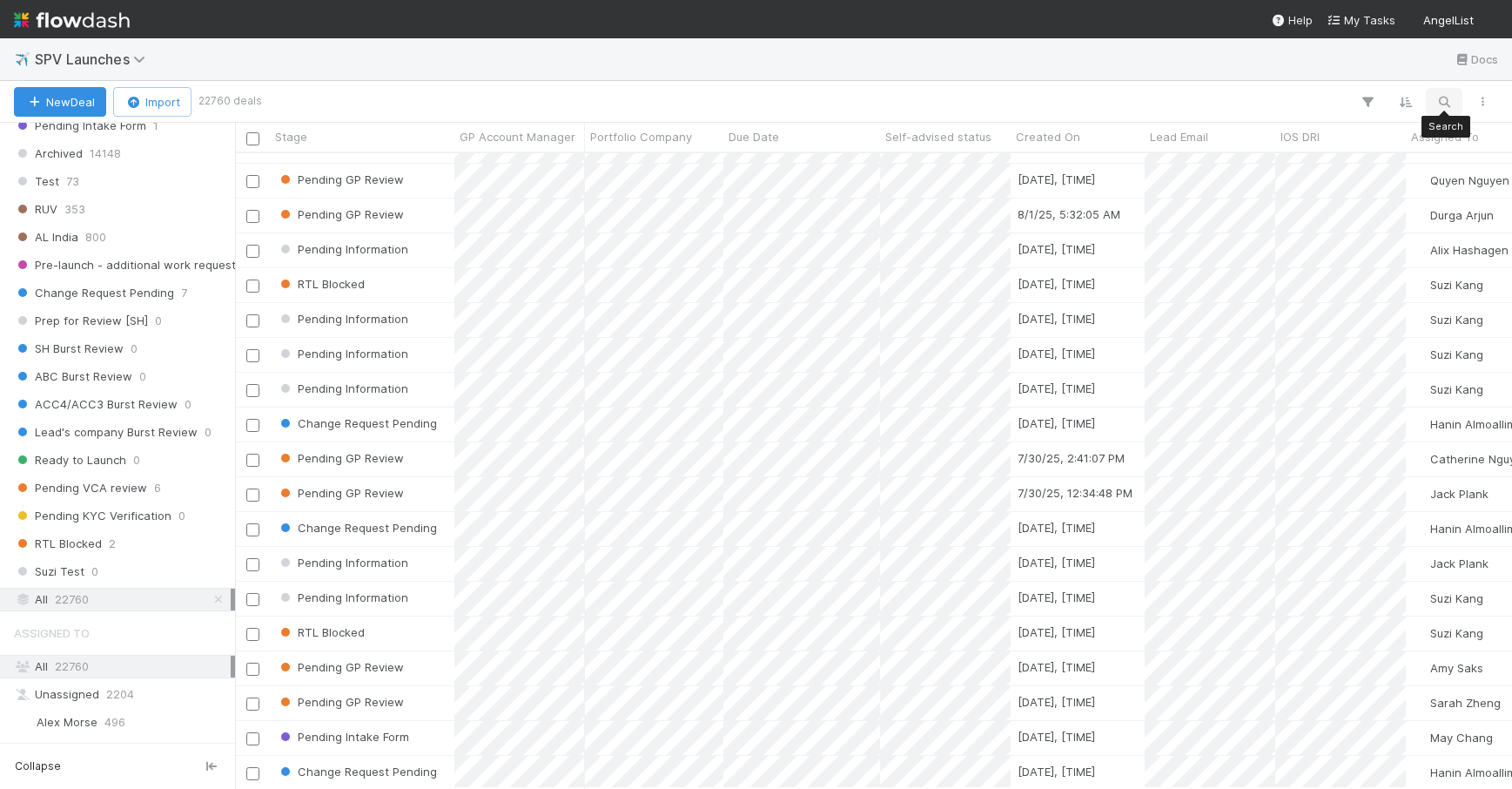 click at bounding box center (1444, 102) 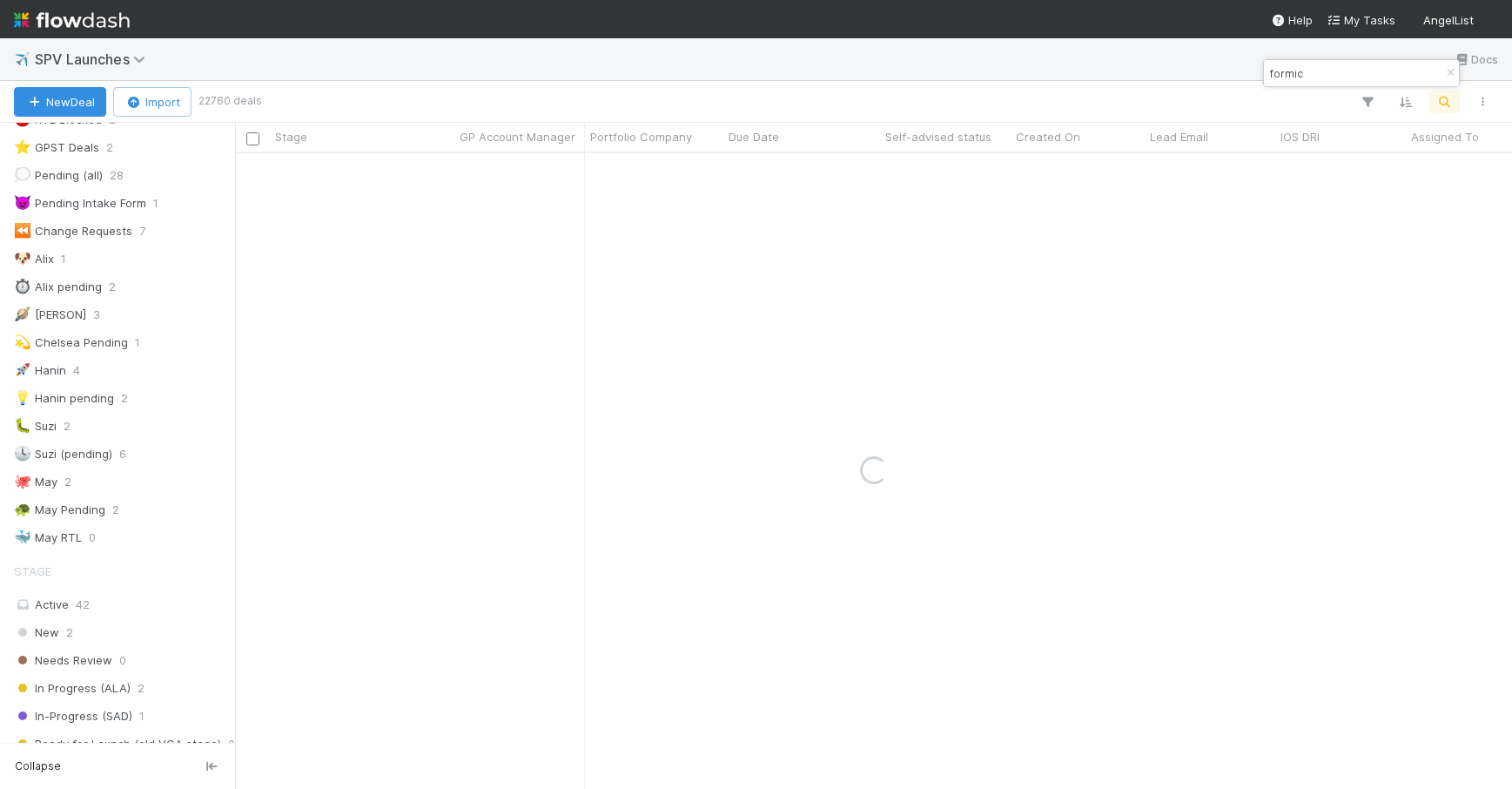 scroll, scrollTop: 0, scrollLeft: 0, axis: both 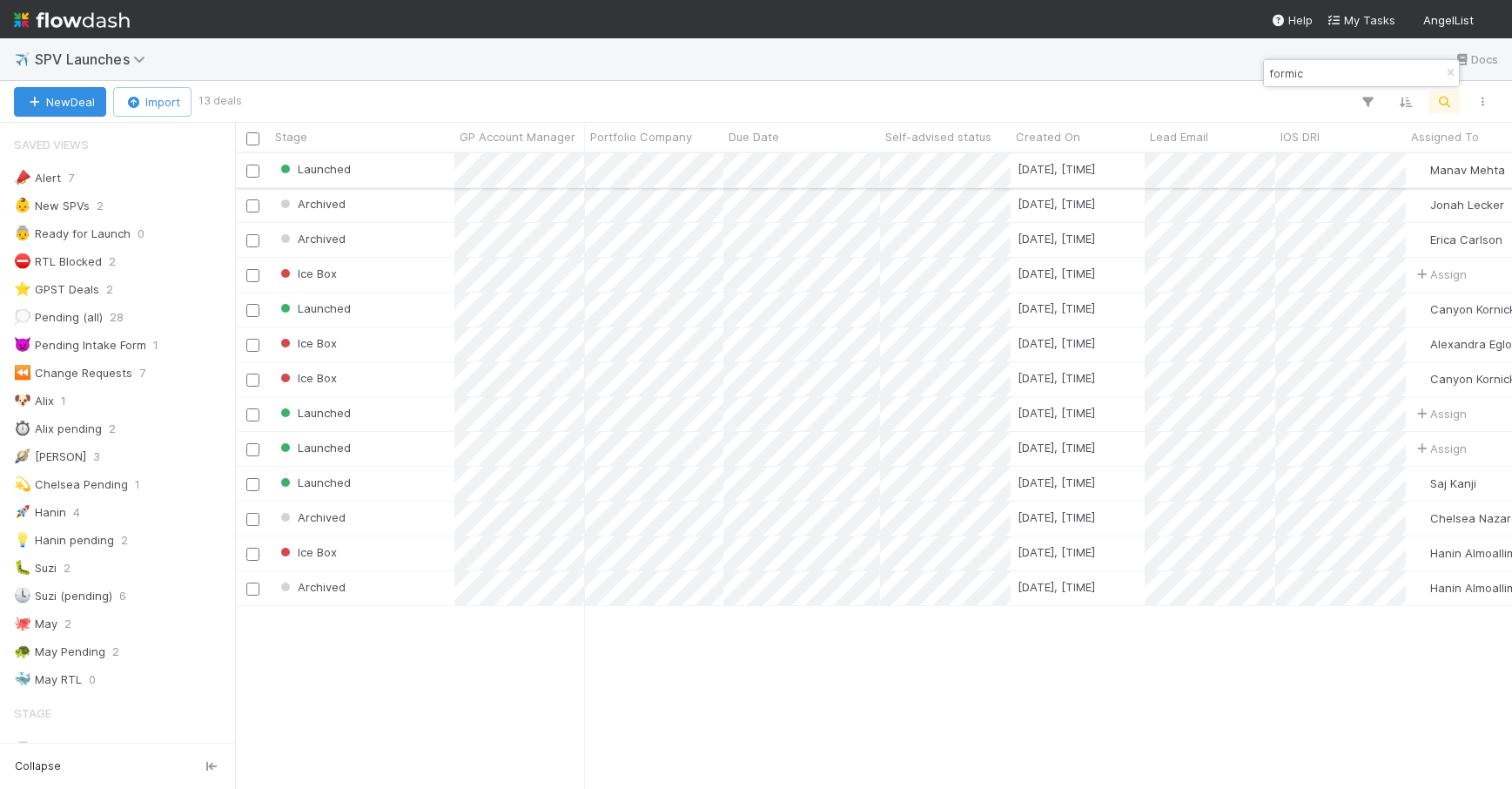 type on "formic" 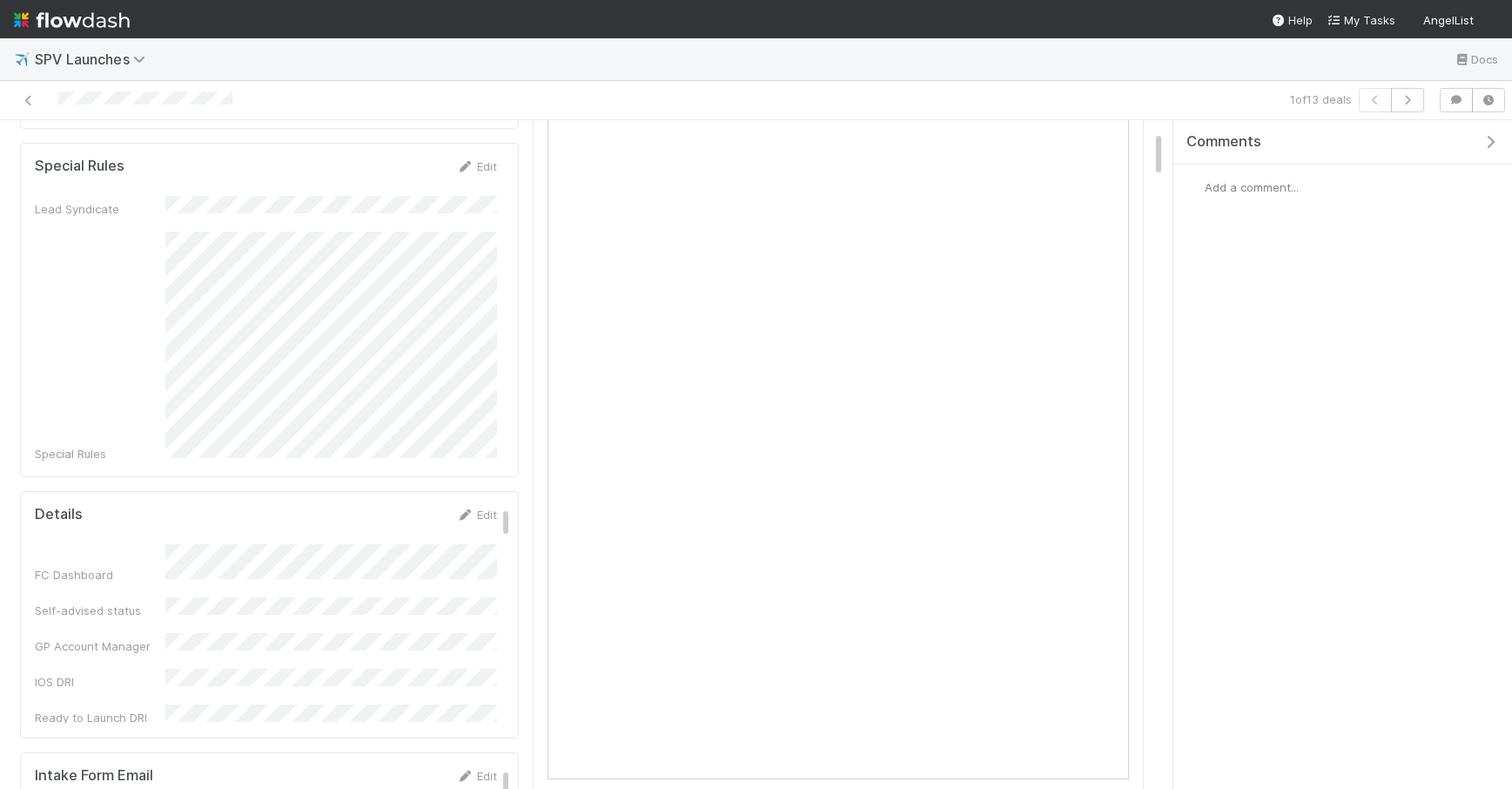 scroll, scrollTop: 149, scrollLeft: 0, axis: vertical 